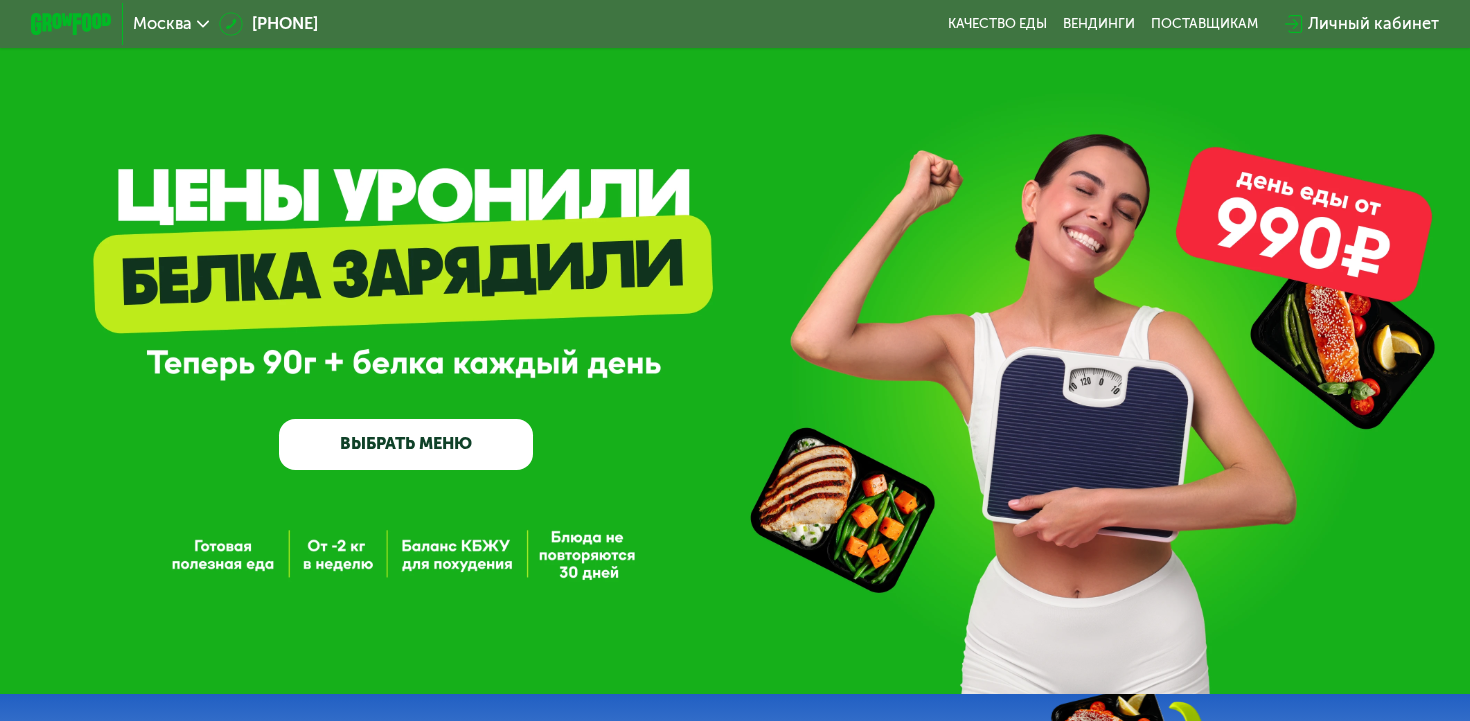 scroll, scrollTop: 0, scrollLeft: 0, axis: both 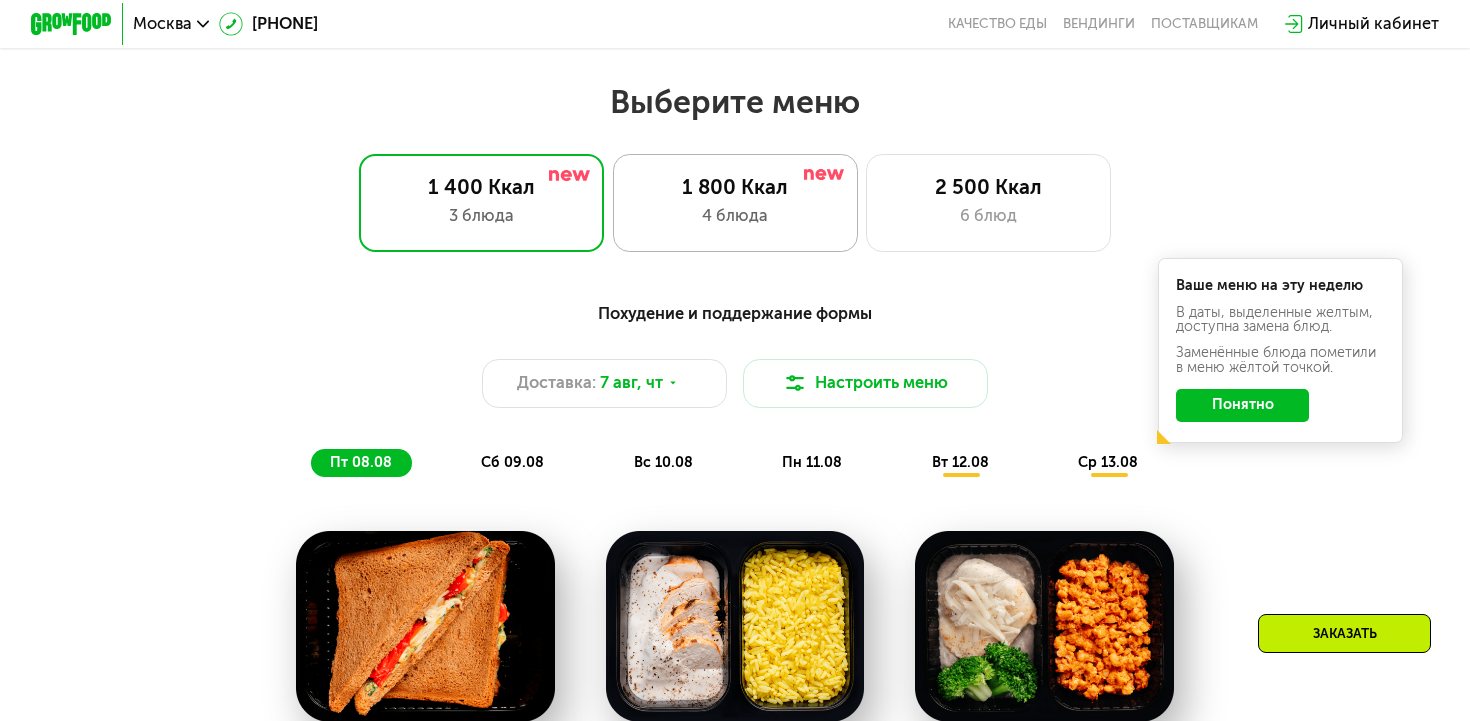 click on "1 800 Ккал" at bounding box center [735, 187] 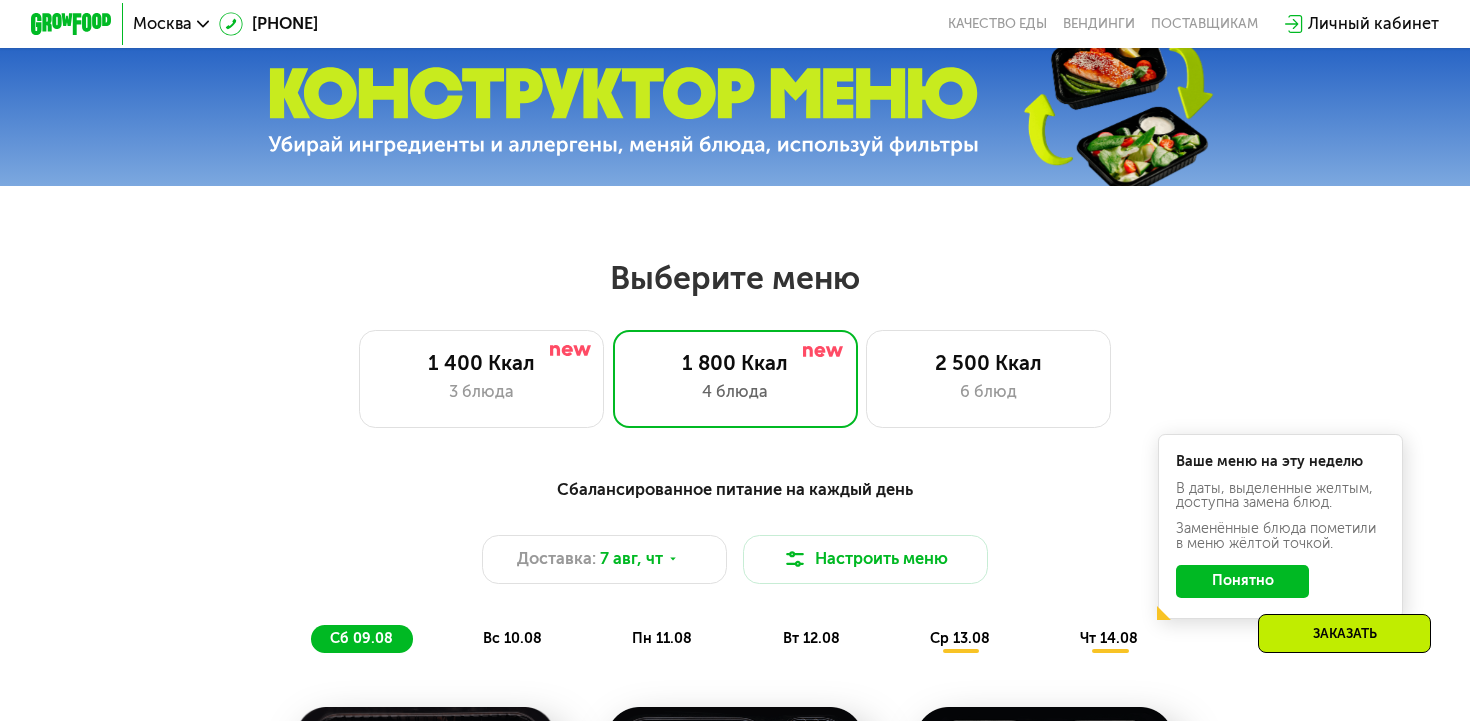 scroll, scrollTop: 655, scrollLeft: 0, axis: vertical 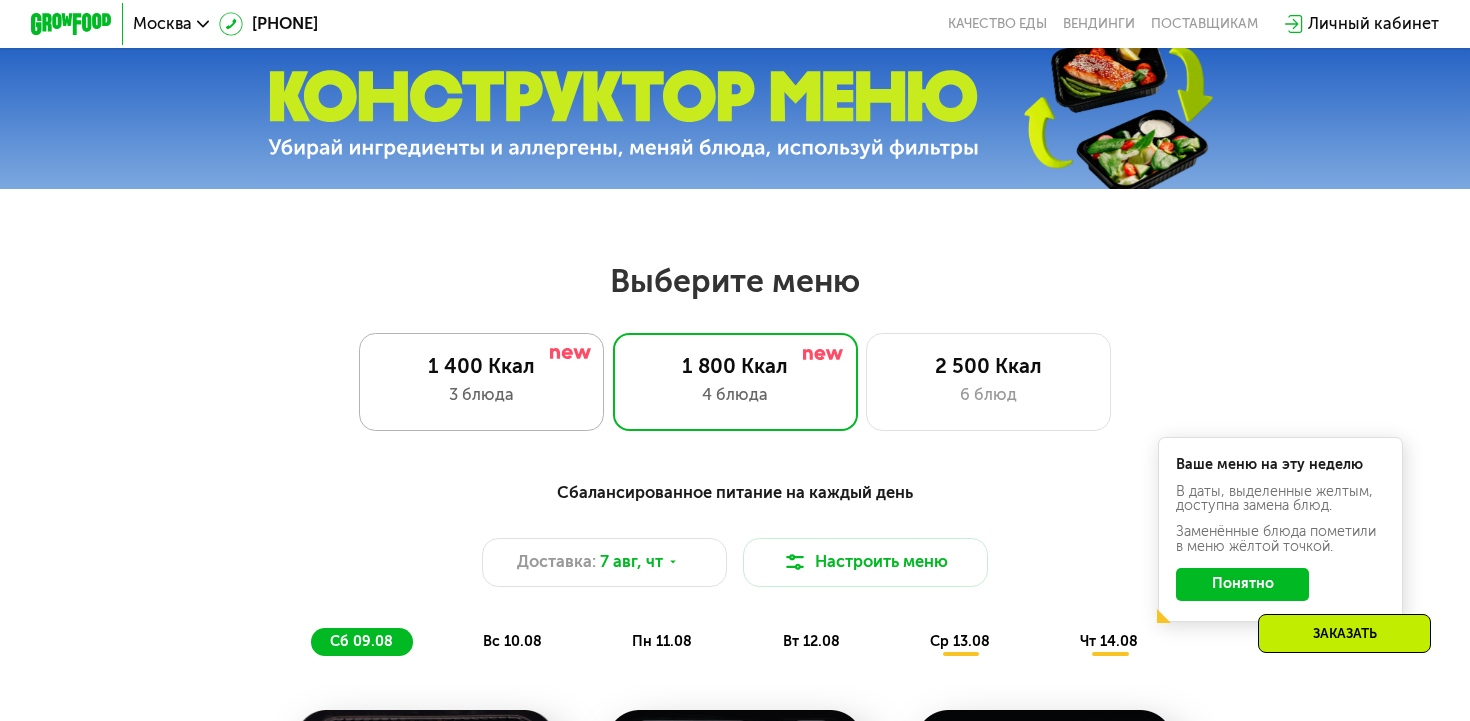 click on "1 400 Ккал 3 блюда" 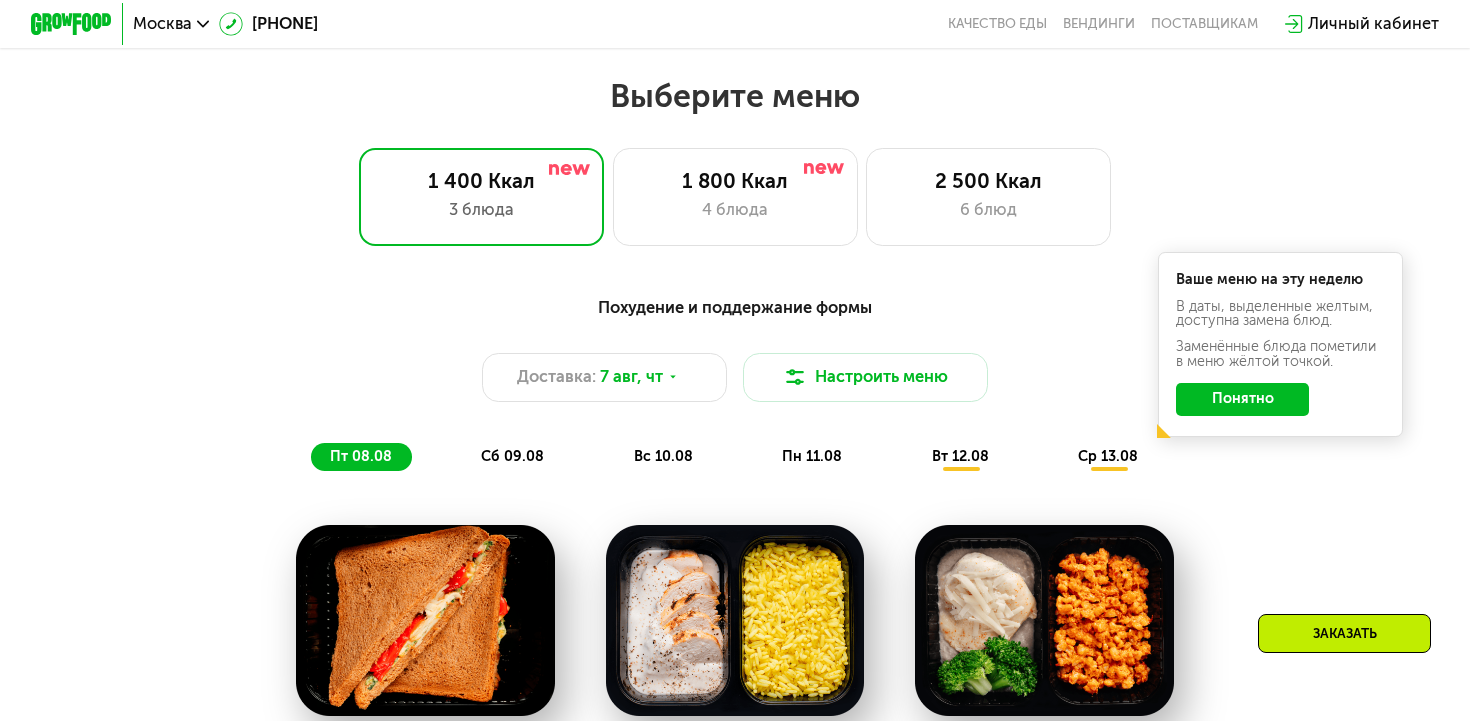 scroll, scrollTop: 828, scrollLeft: 0, axis: vertical 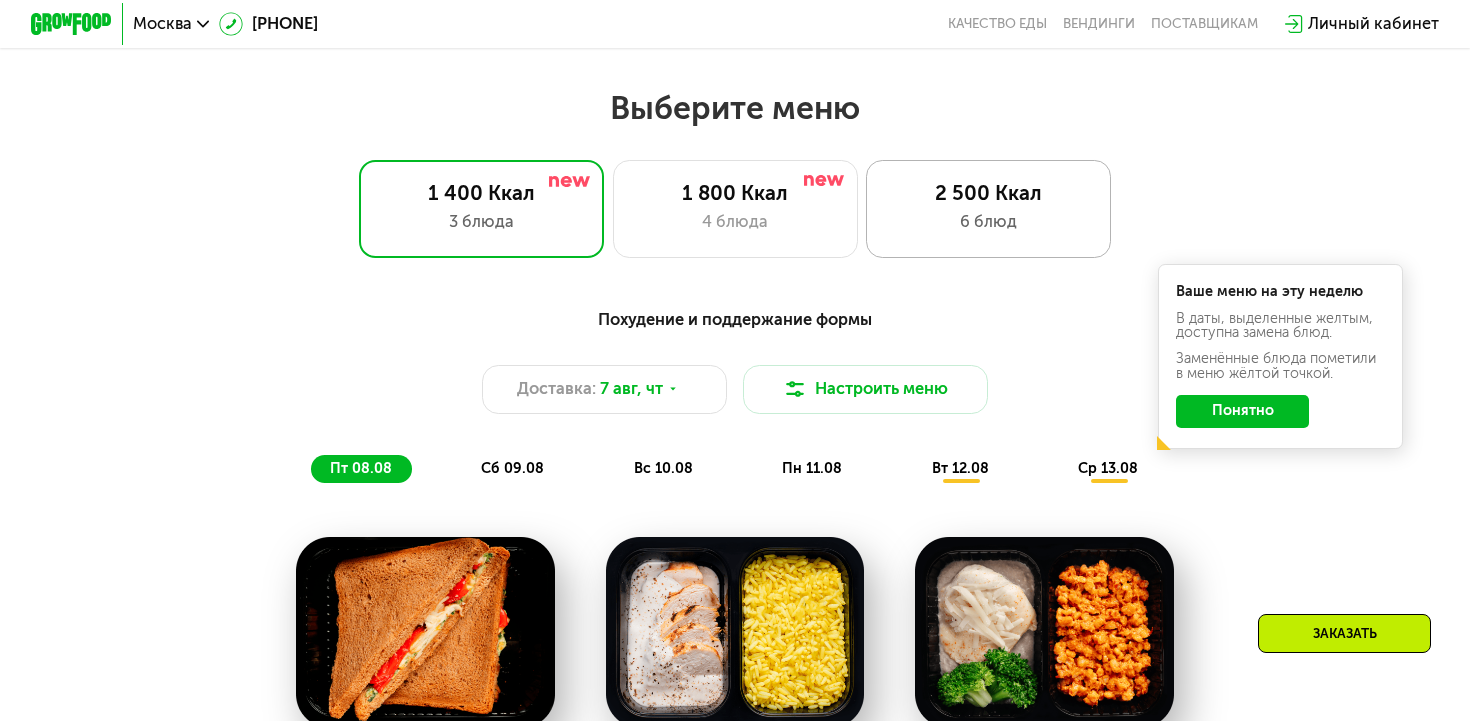 click on "2 500 Ккал 6 блюд" 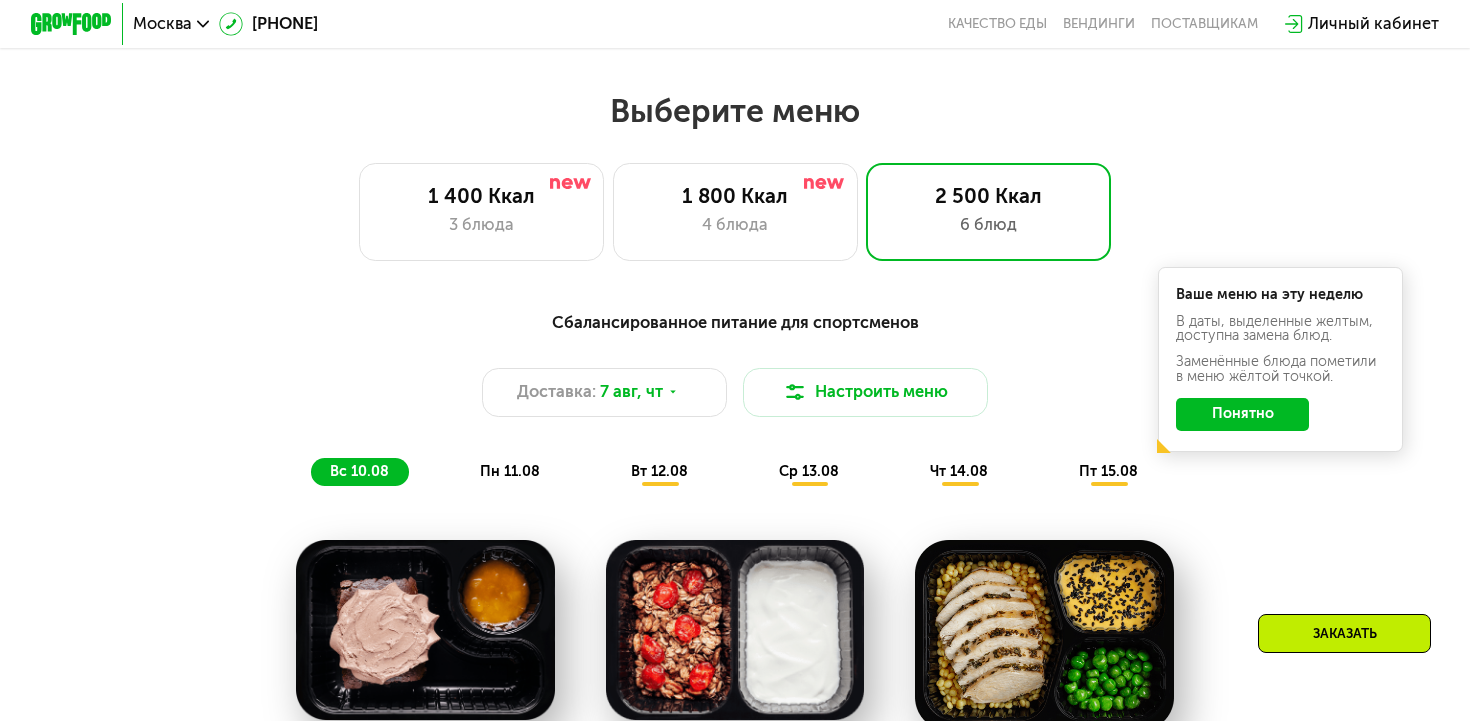 scroll, scrollTop: 822, scrollLeft: 0, axis: vertical 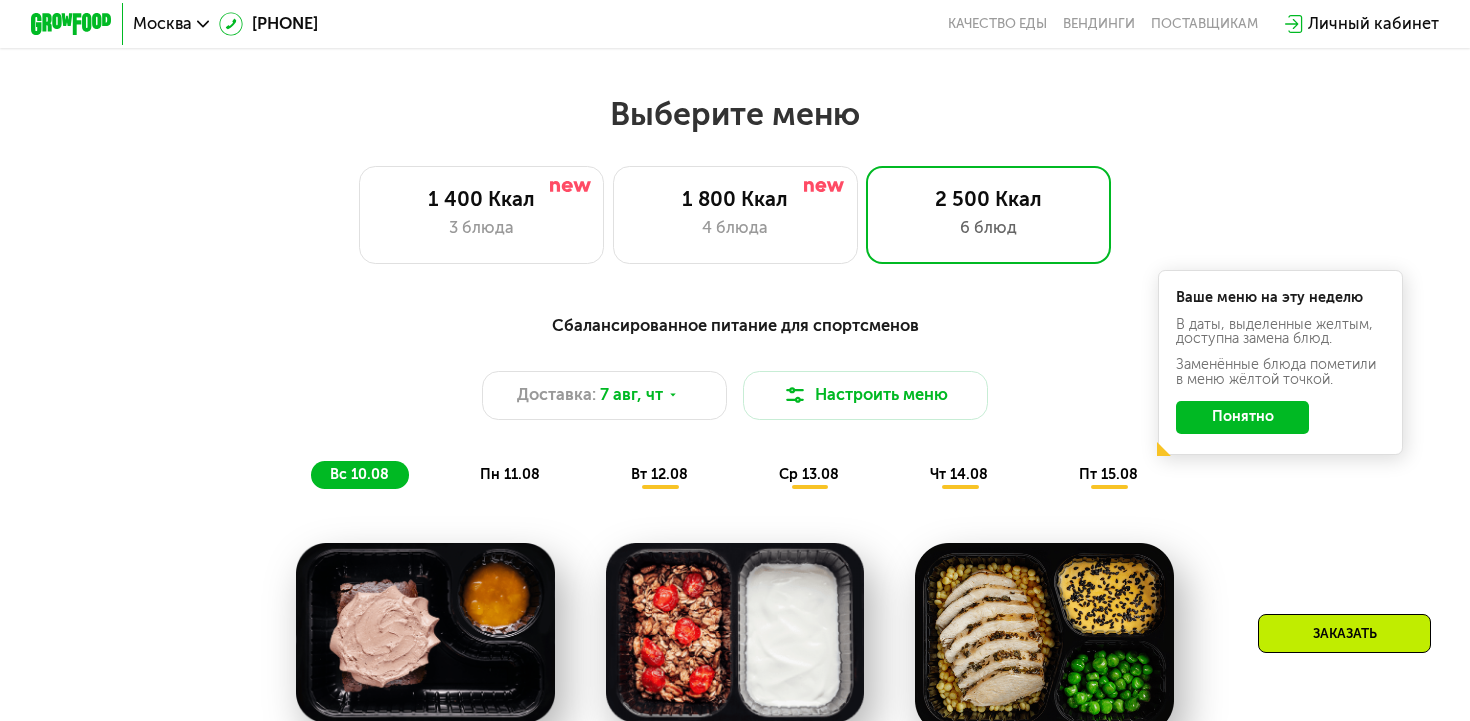 click on "пн 11.08" at bounding box center [510, 474] 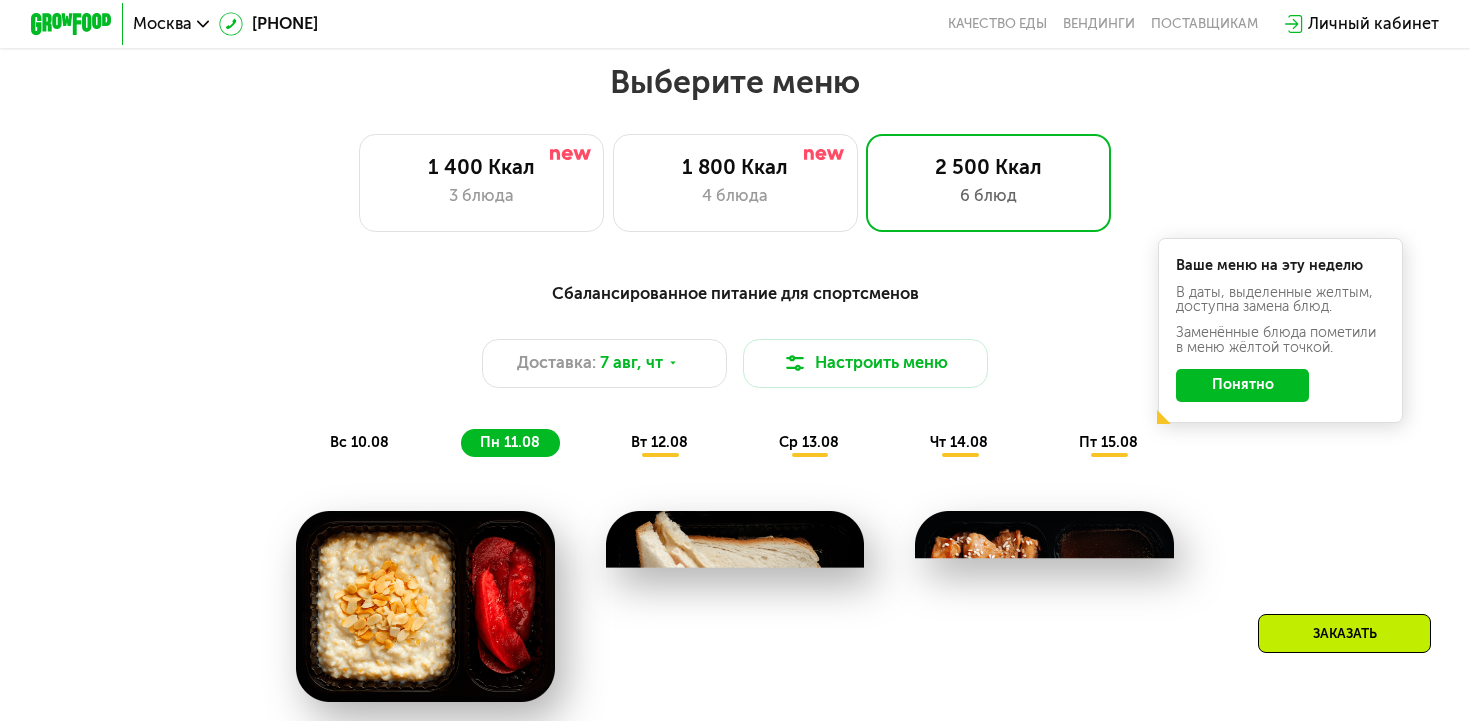 scroll, scrollTop: 861, scrollLeft: 0, axis: vertical 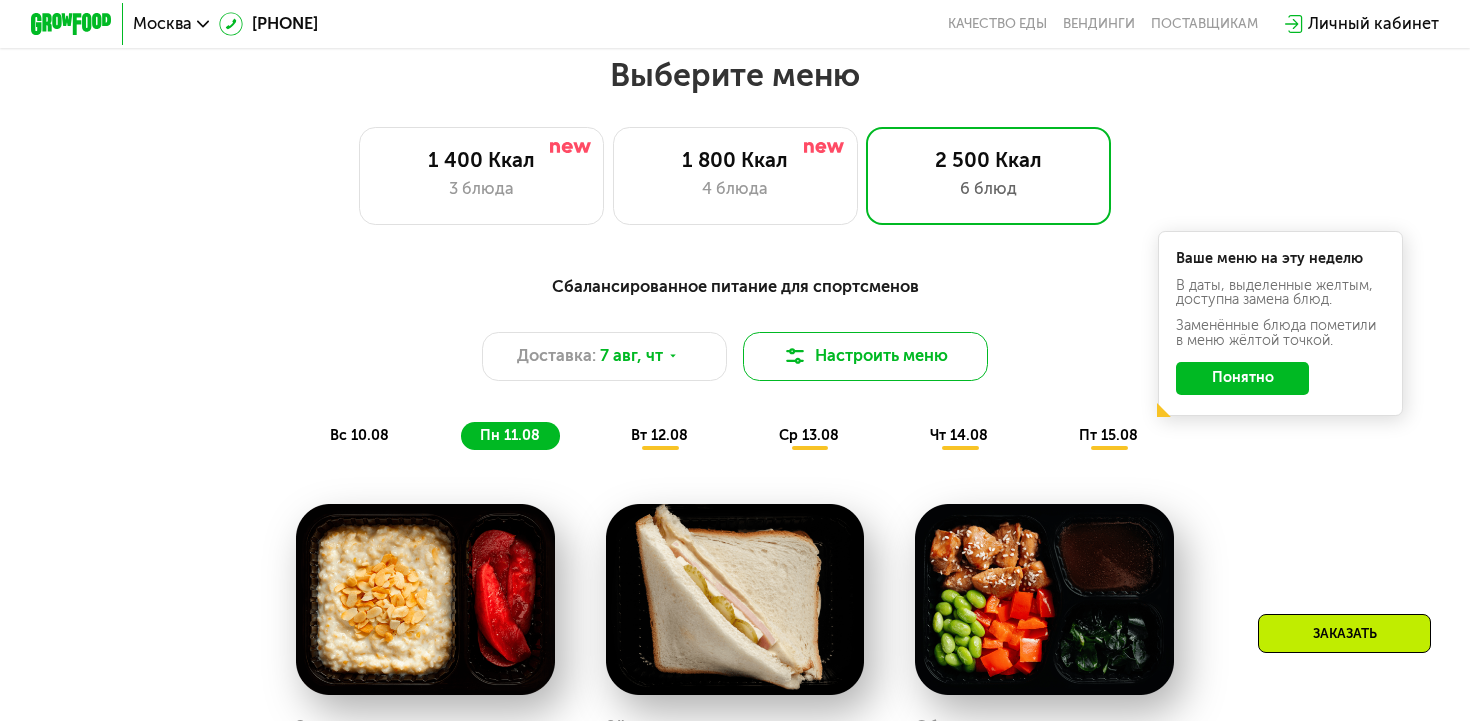 click on "Настроить меню" at bounding box center [865, 356] 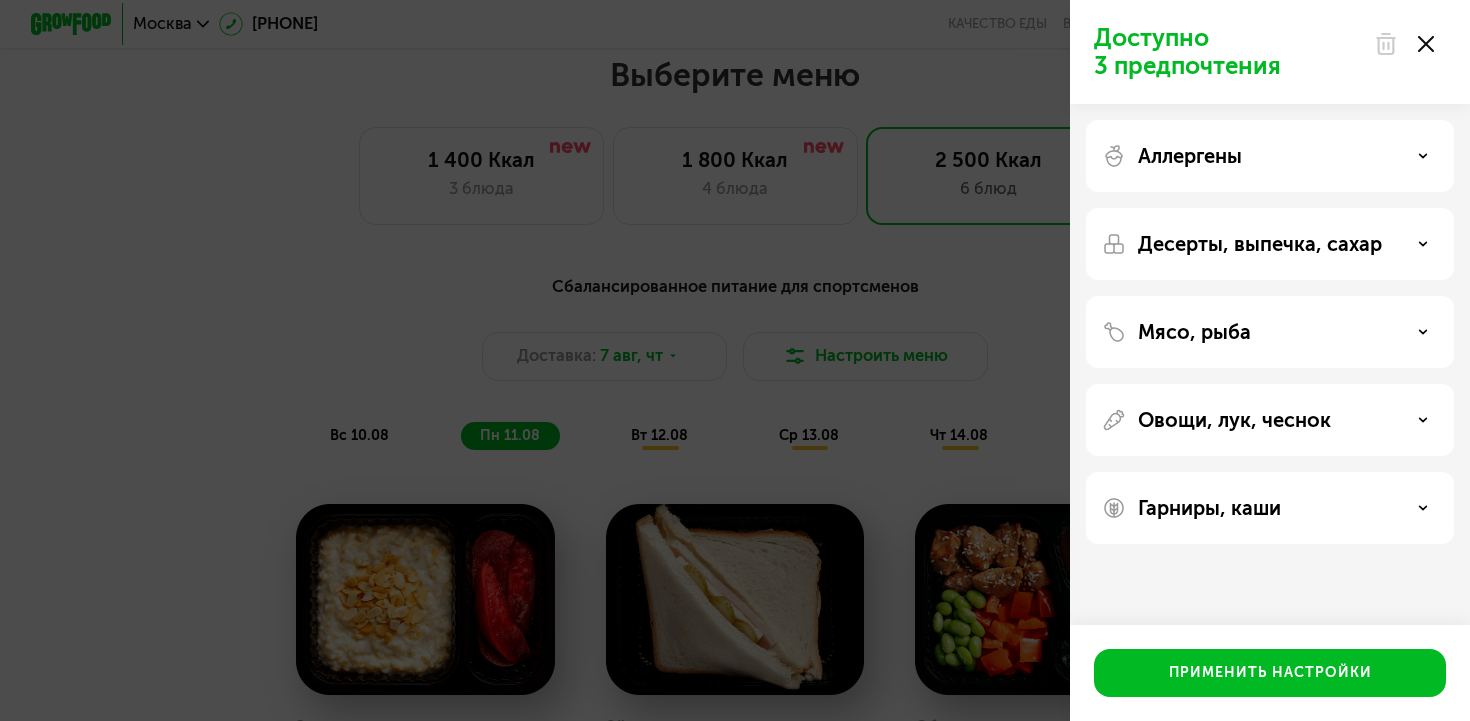 click on "Аллергены" at bounding box center (1190, 156) 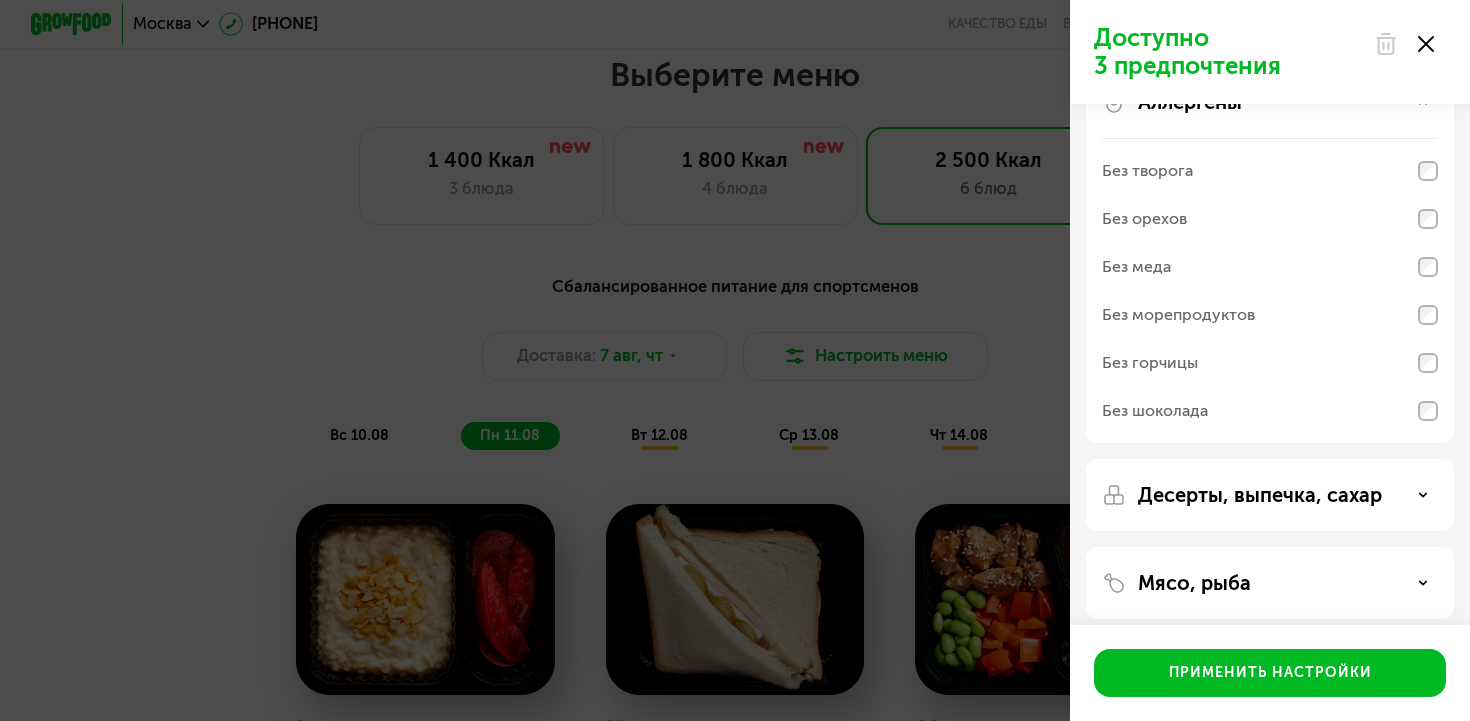 scroll, scrollTop: 68, scrollLeft: 0, axis: vertical 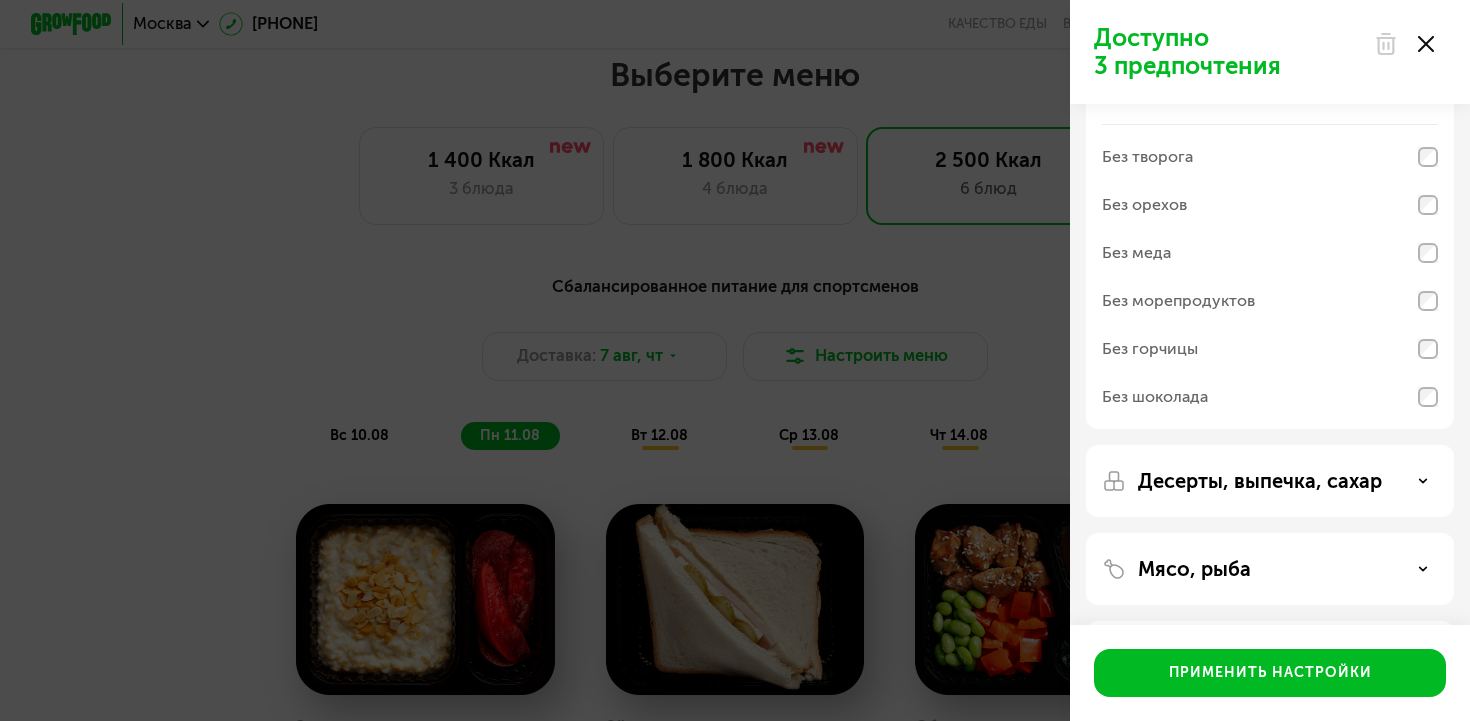 click on "Без морепродуктов" at bounding box center (1178, 301) 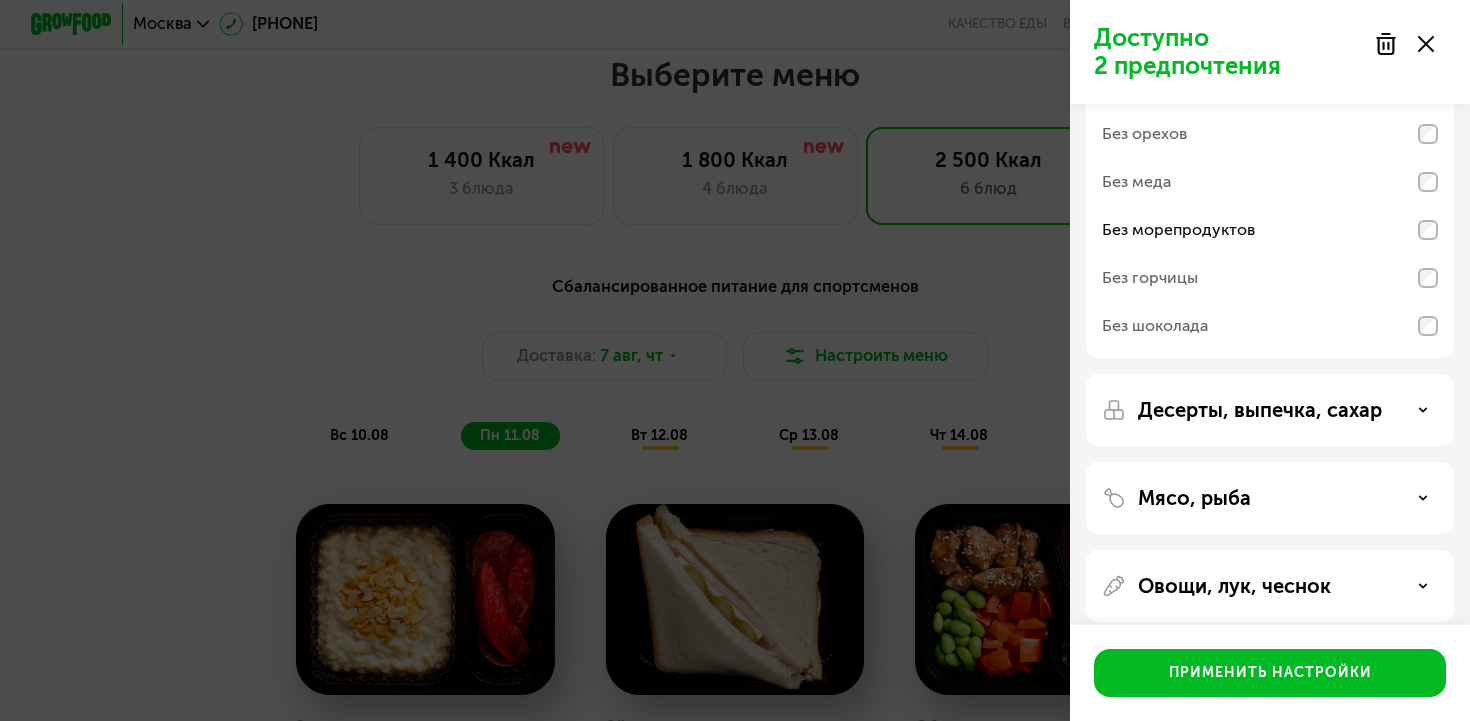 scroll, scrollTop: 145, scrollLeft: 0, axis: vertical 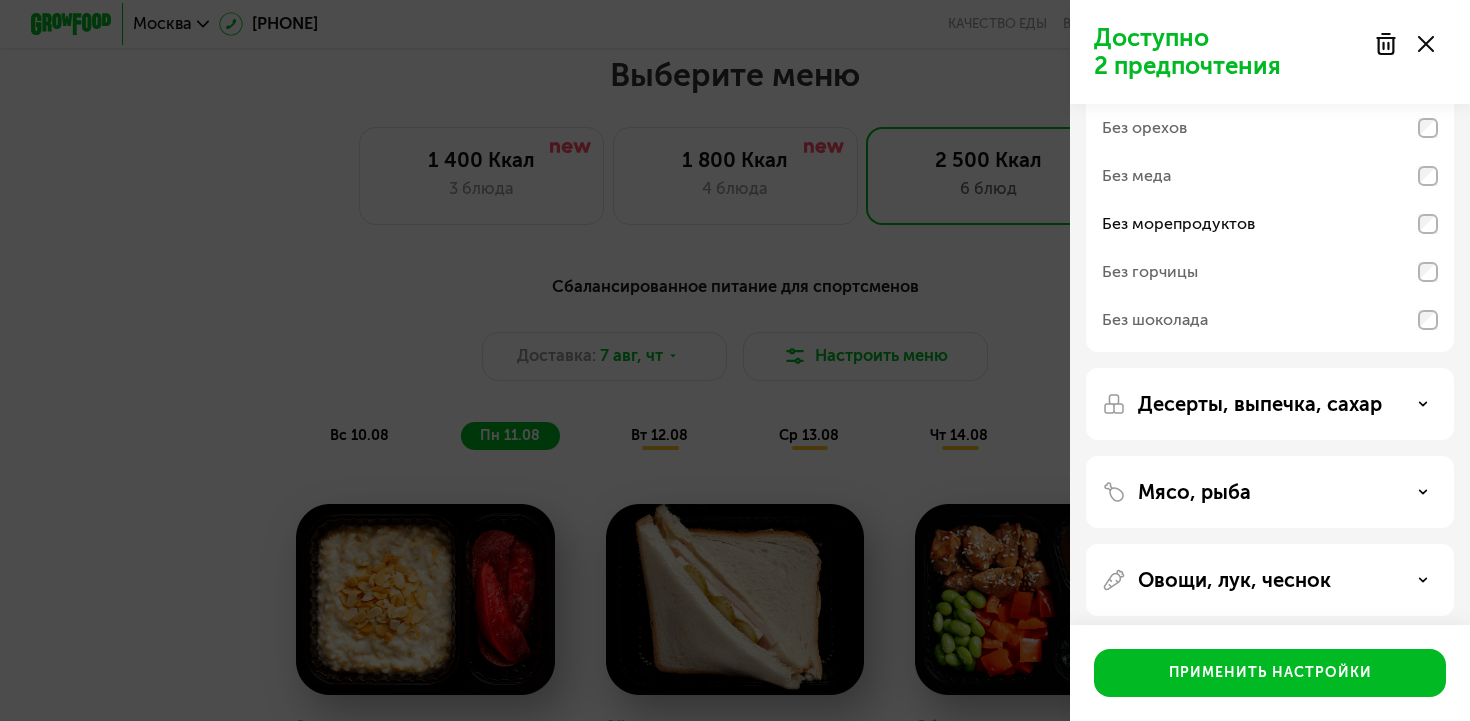 click on "Без горчицы" 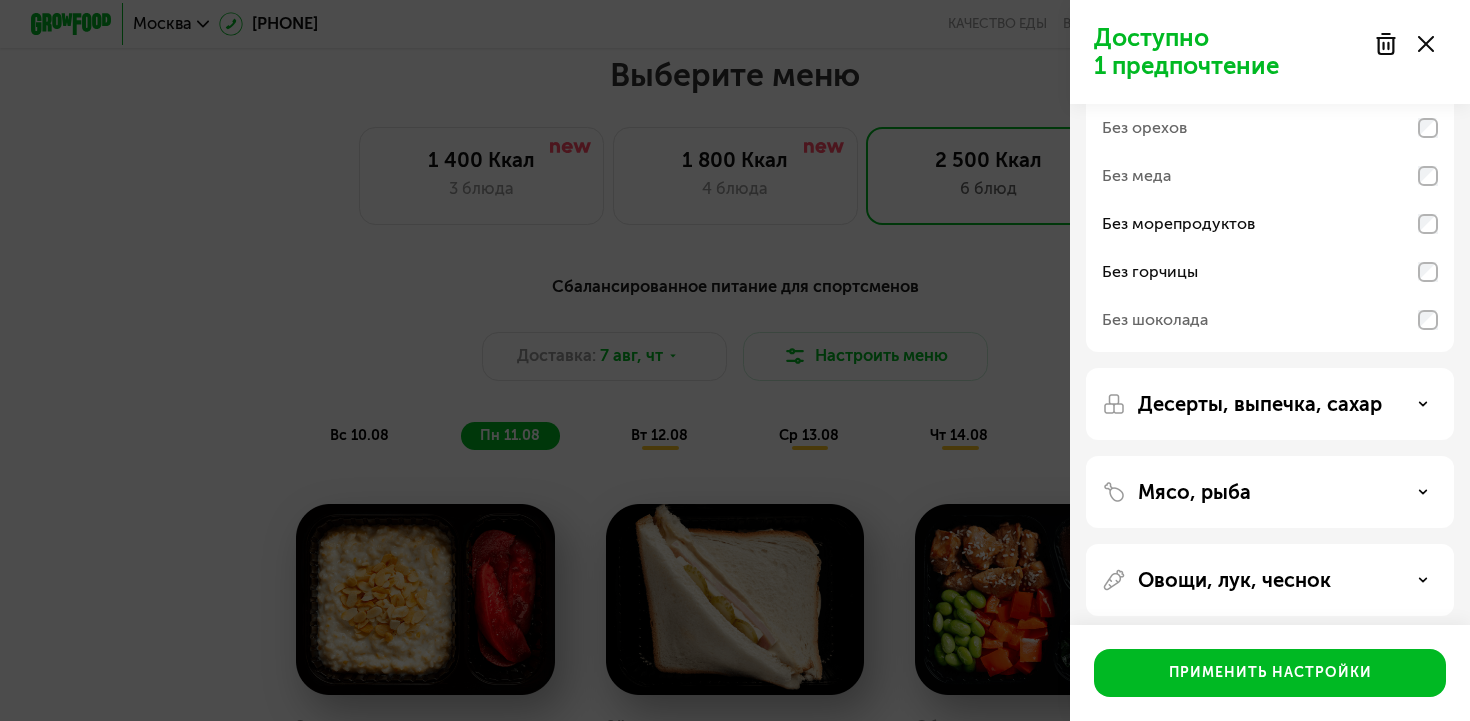 click on "Без шоколада" at bounding box center (1155, 320) 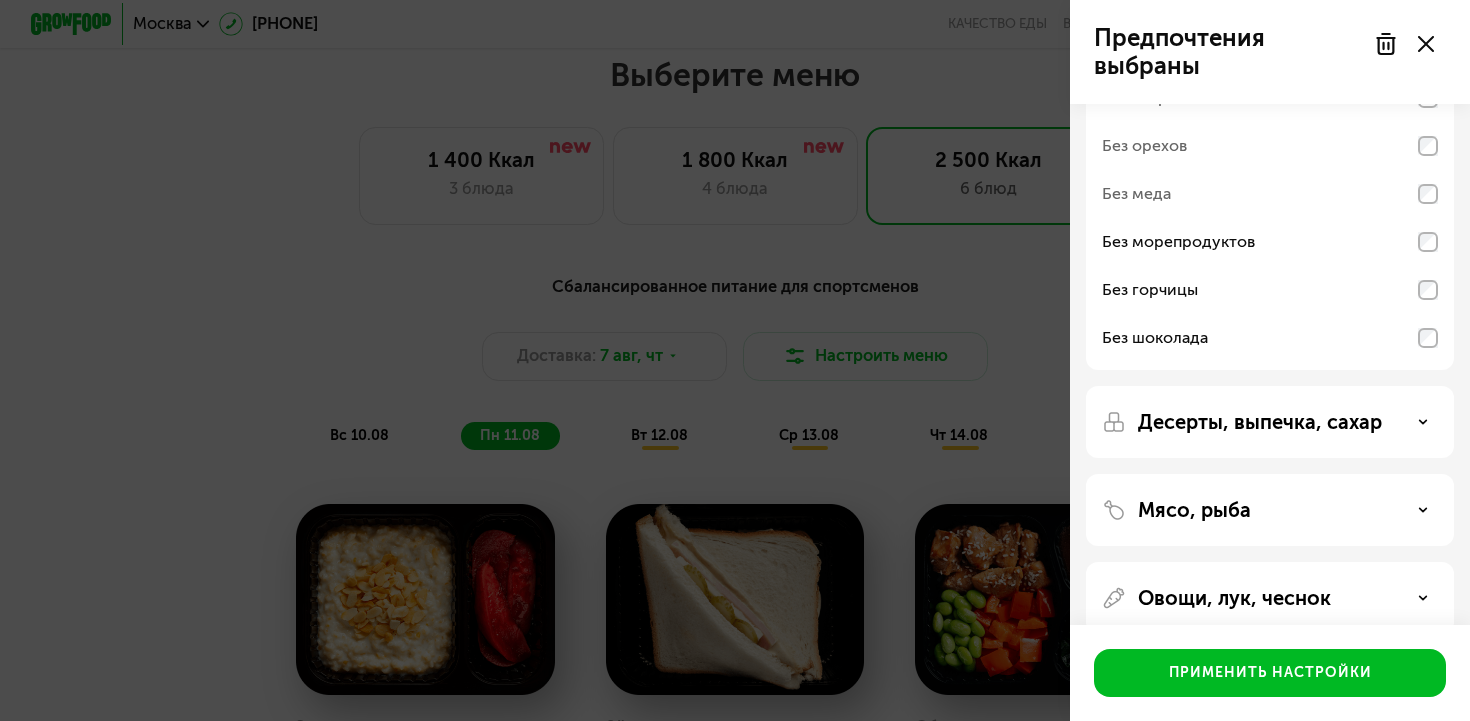 scroll, scrollTop: 117, scrollLeft: 0, axis: vertical 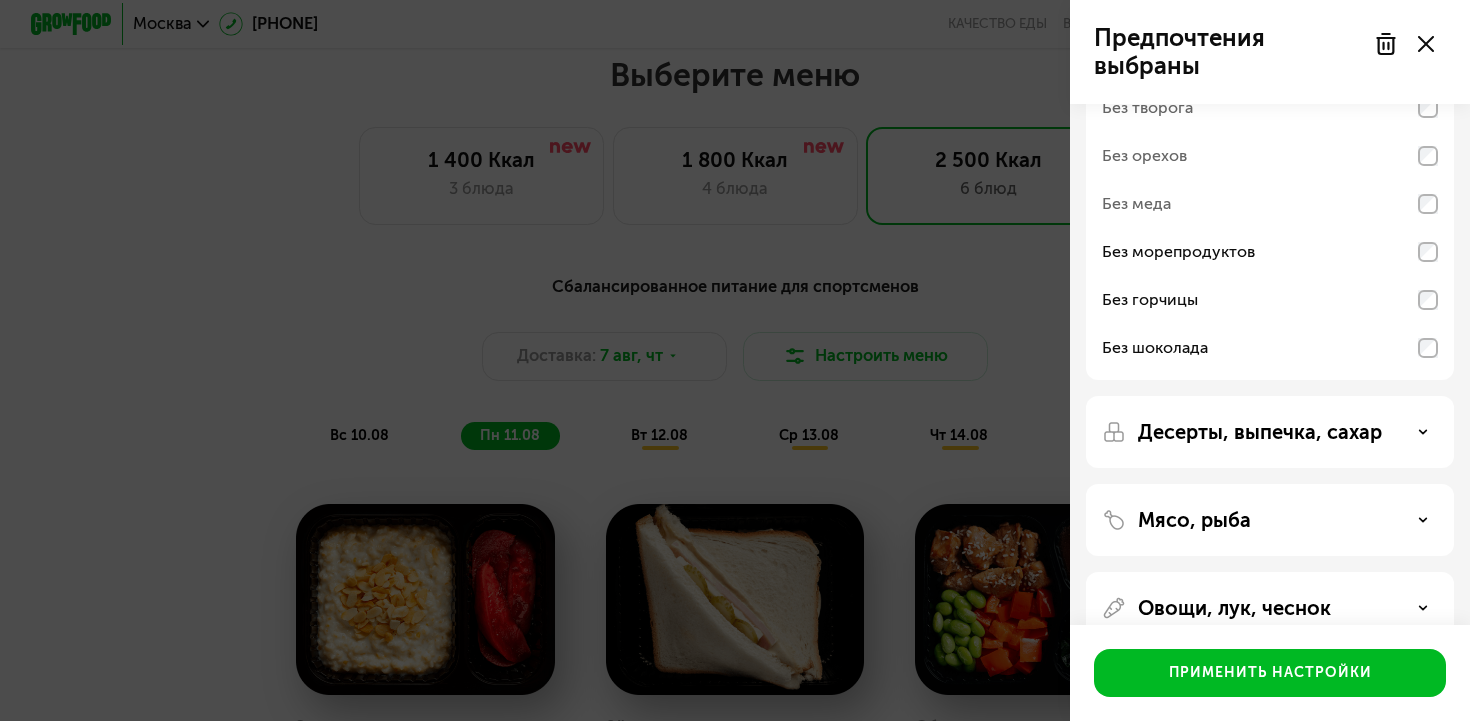 click on "Без шоколада" at bounding box center (1155, 348) 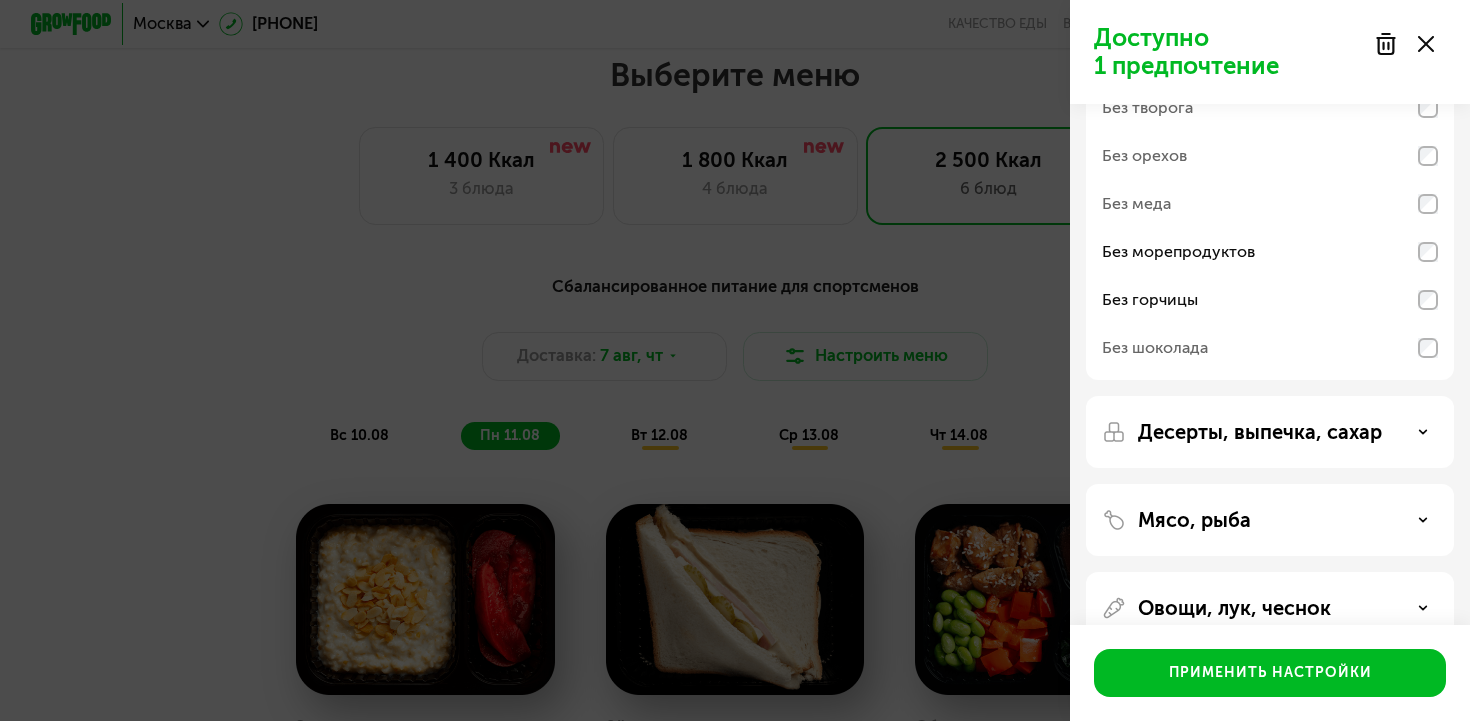 click on "Без горчицы" at bounding box center (1150, 300) 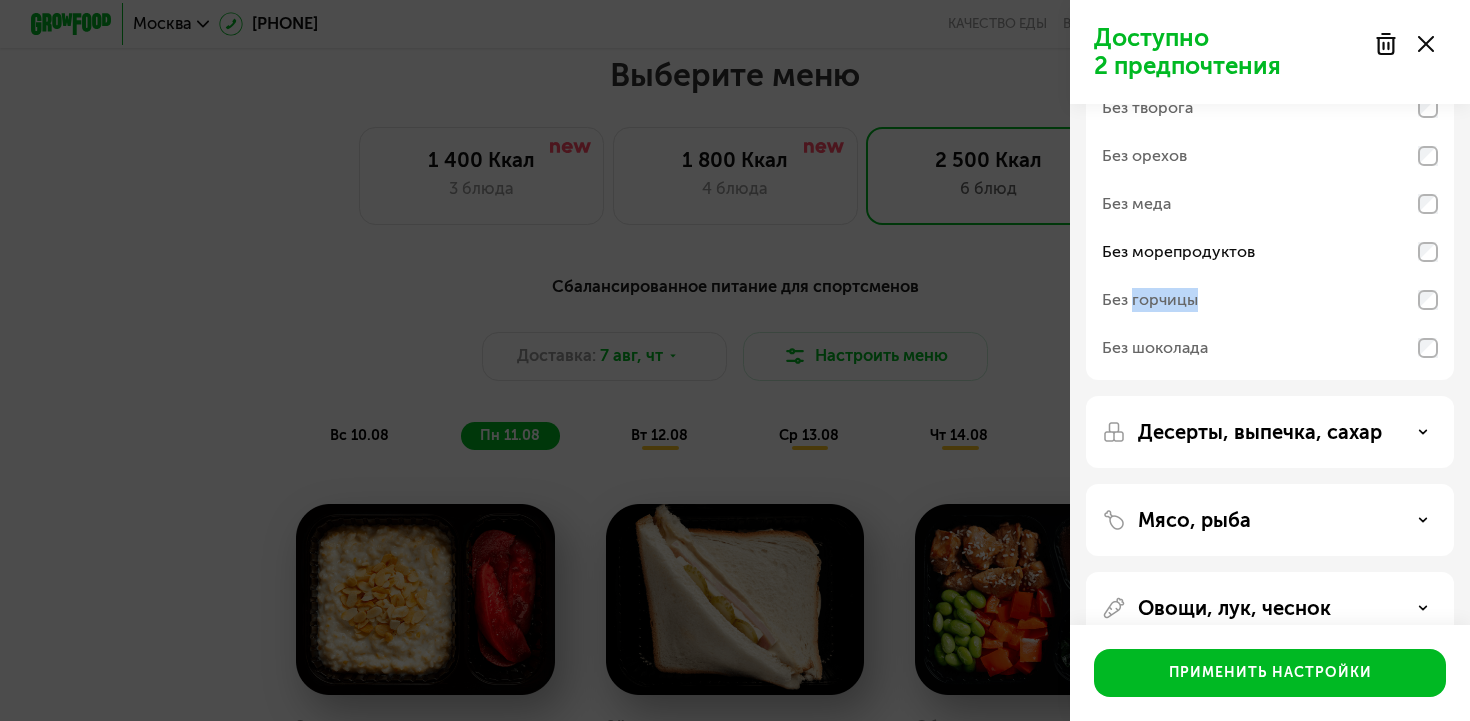 click on "Без горчицы" at bounding box center (1150, 300) 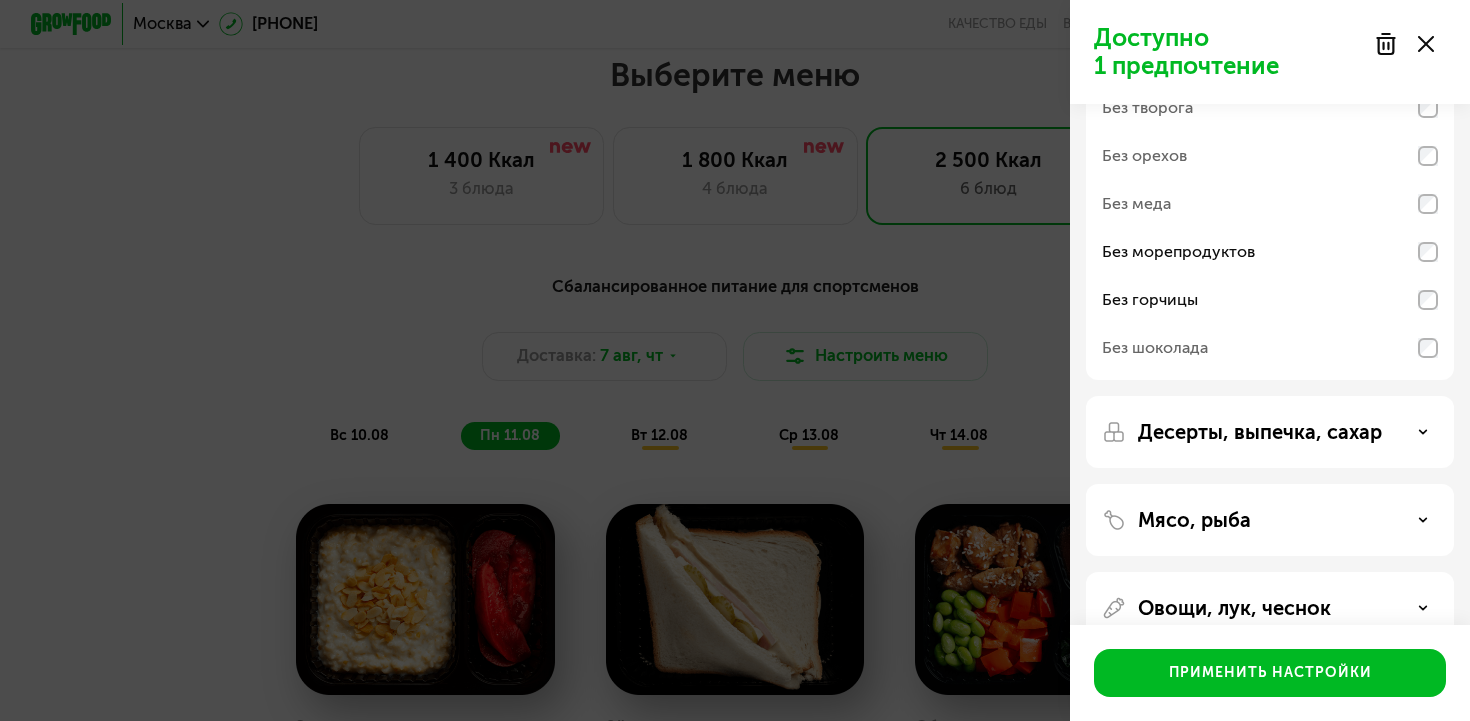 click on "Без шоколада" at bounding box center (1155, 348) 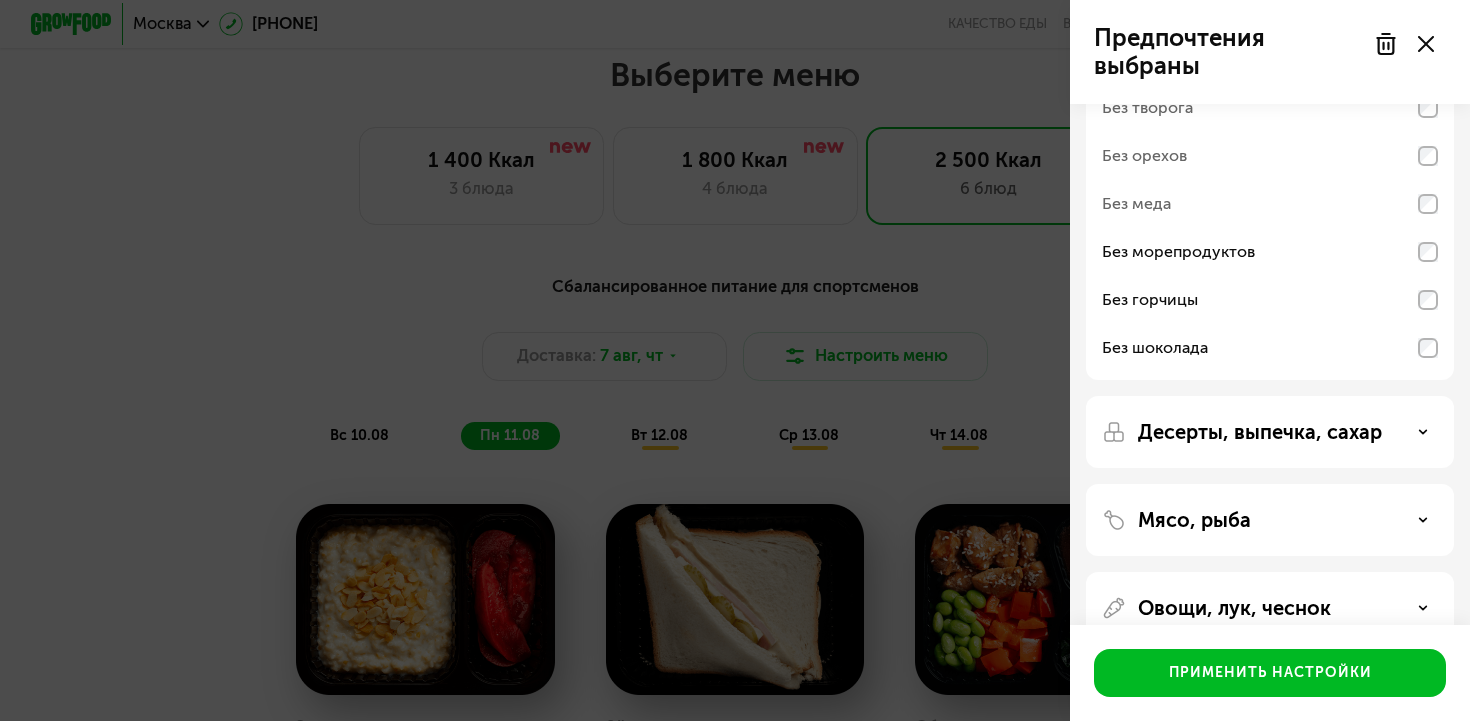 click on "Десерты, выпечка, сахар" 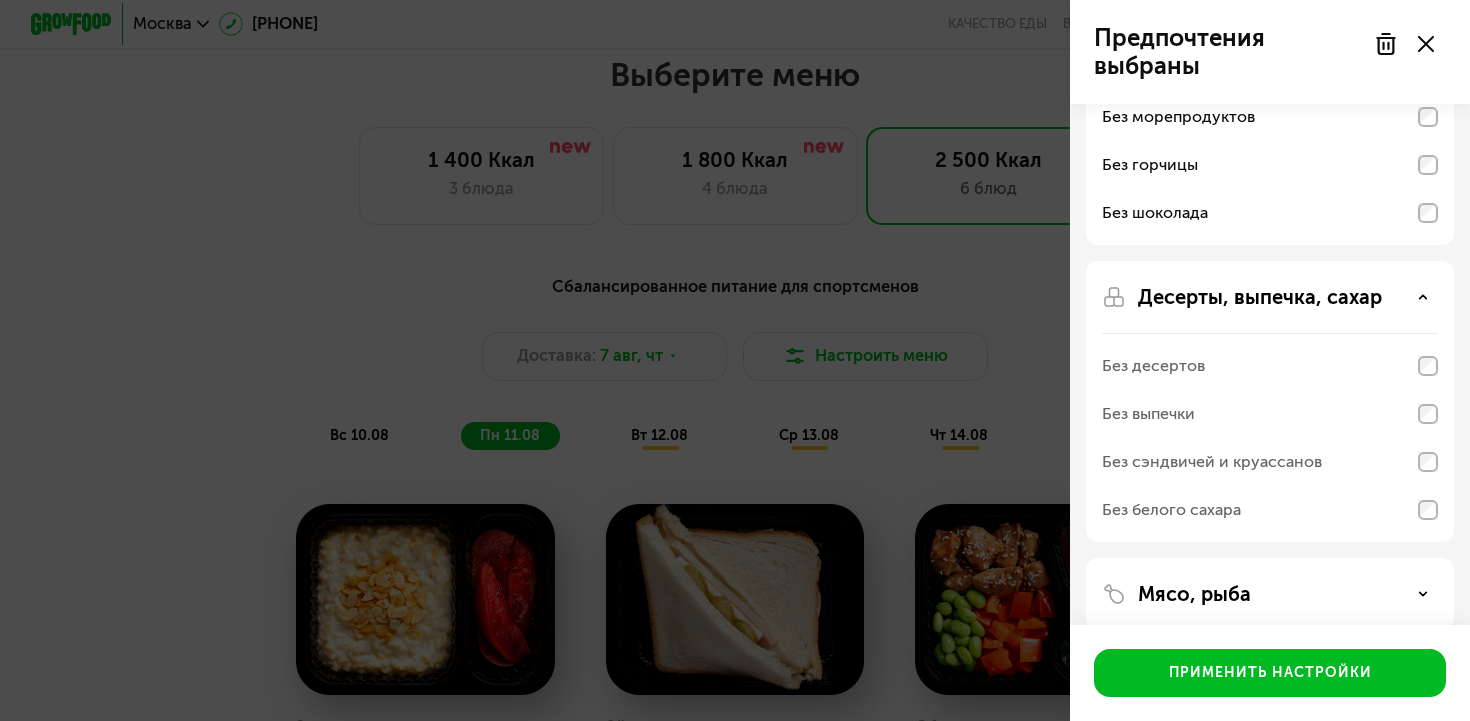 scroll, scrollTop: 281, scrollLeft: 0, axis: vertical 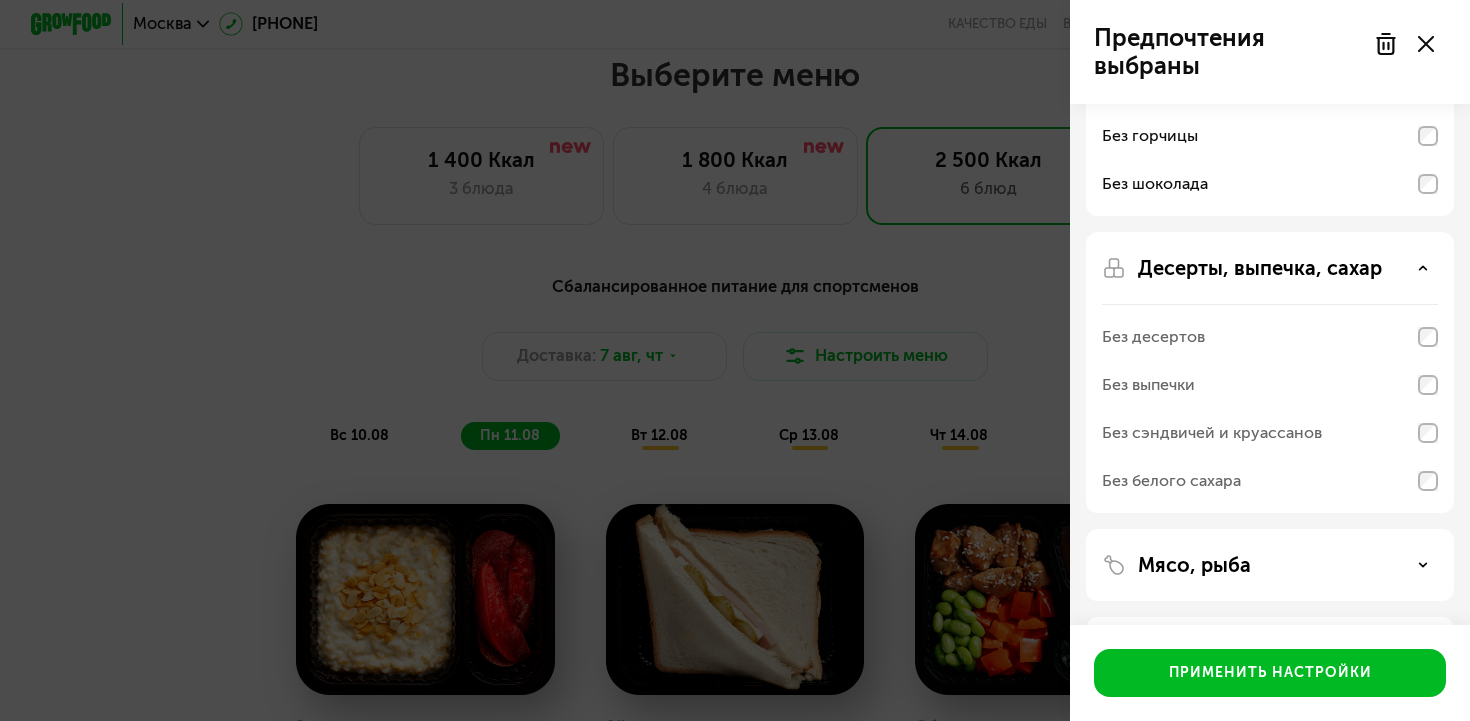click on "Без белого сахара" at bounding box center (1171, 481) 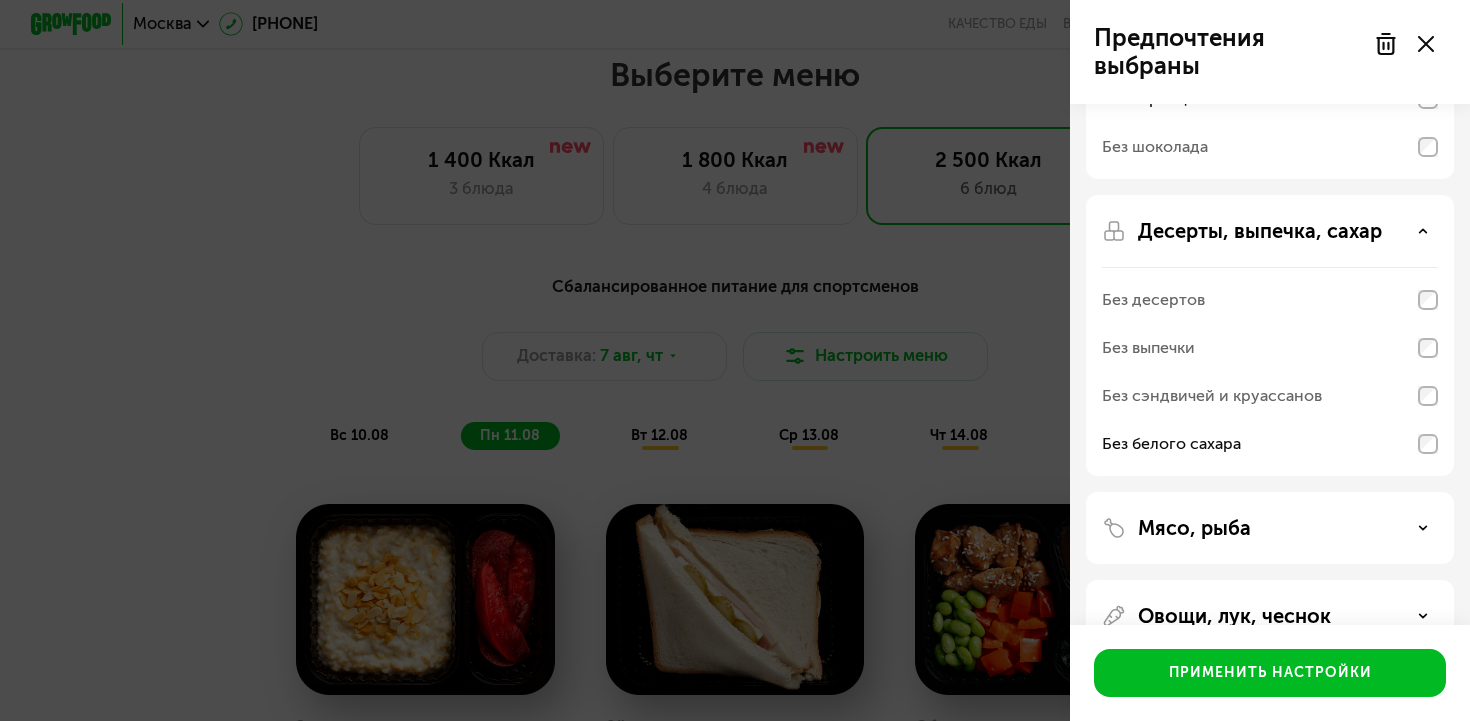 scroll, scrollTop: 379, scrollLeft: 0, axis: vertical 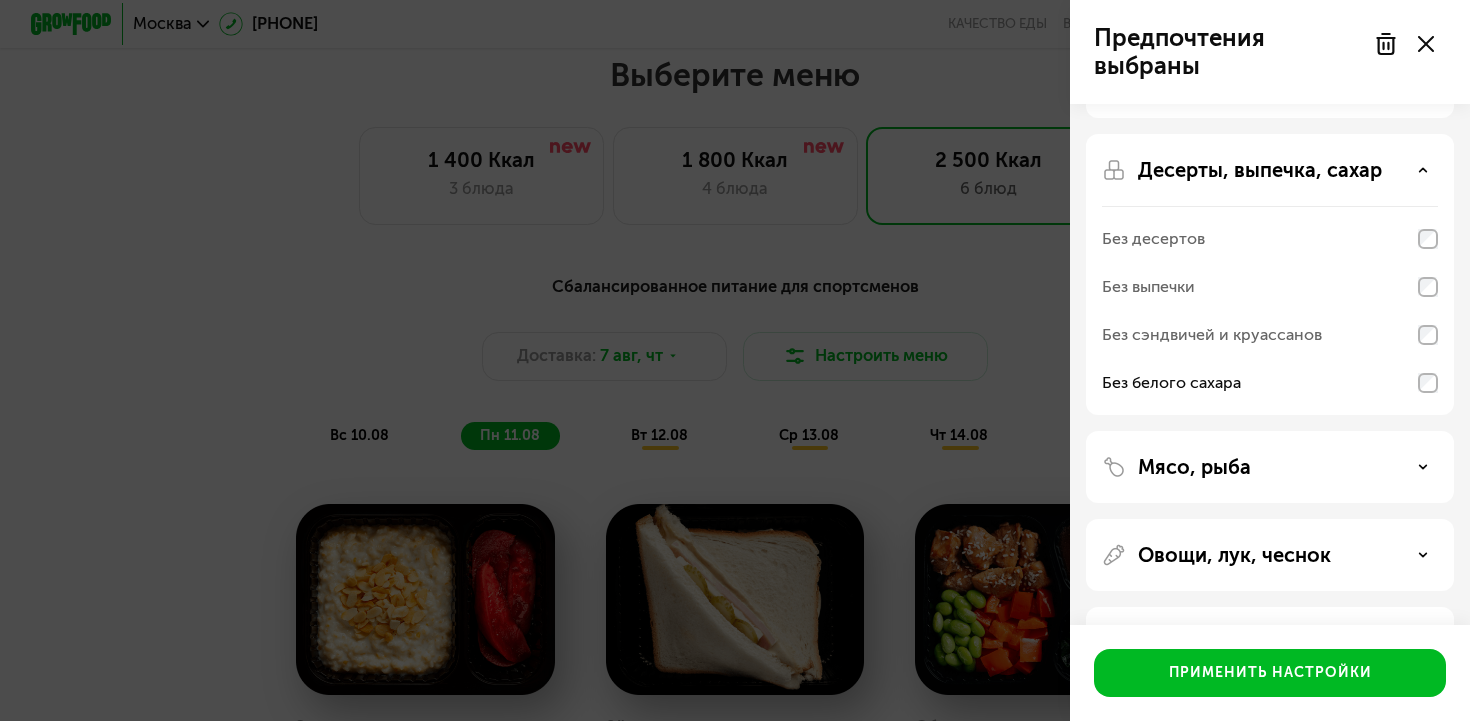 click on "Мясо, рыба" at bounding box center (1270, 467) 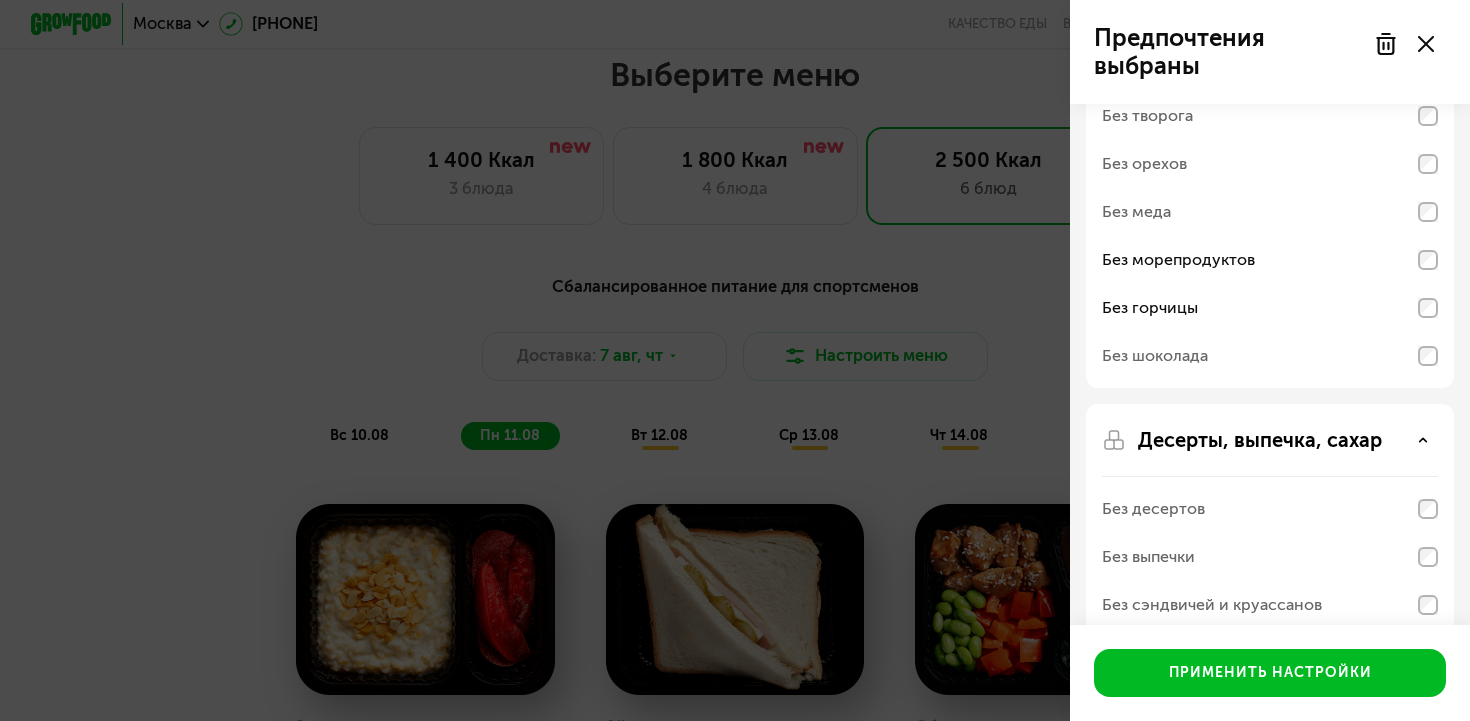 scroll, scrollTop: 108, scrollLeft: 0, axis: vertical 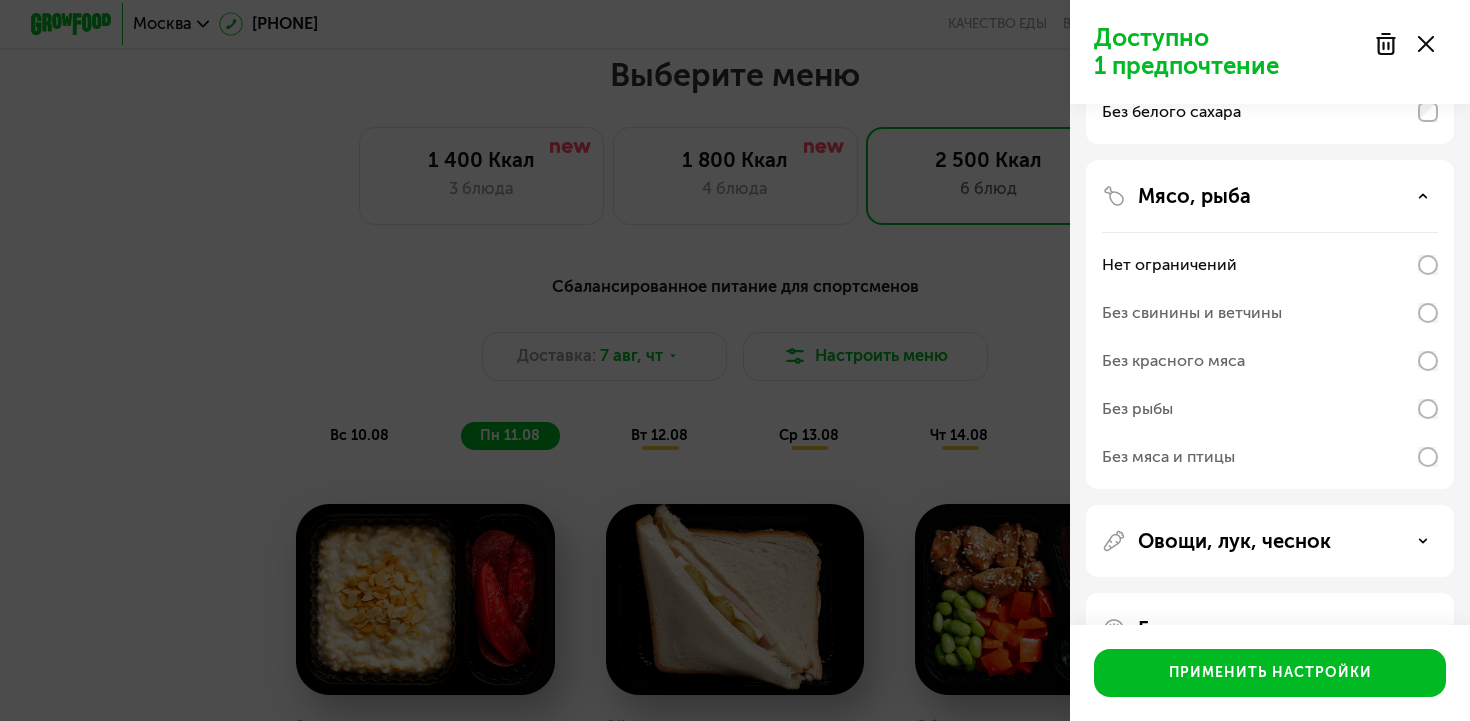 click on "Без рыбы" 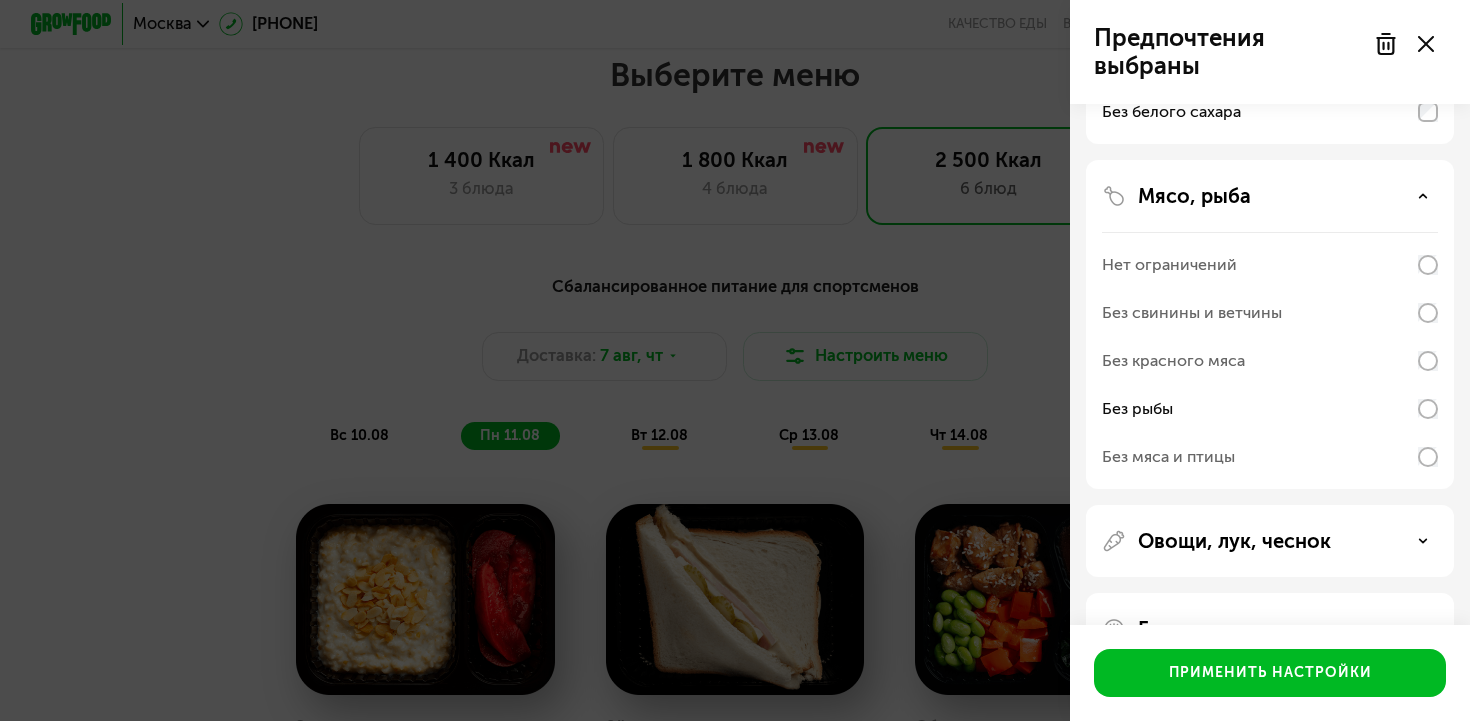 scroll, scrollTop: 710, scrollLeft: 0, axis: vertical 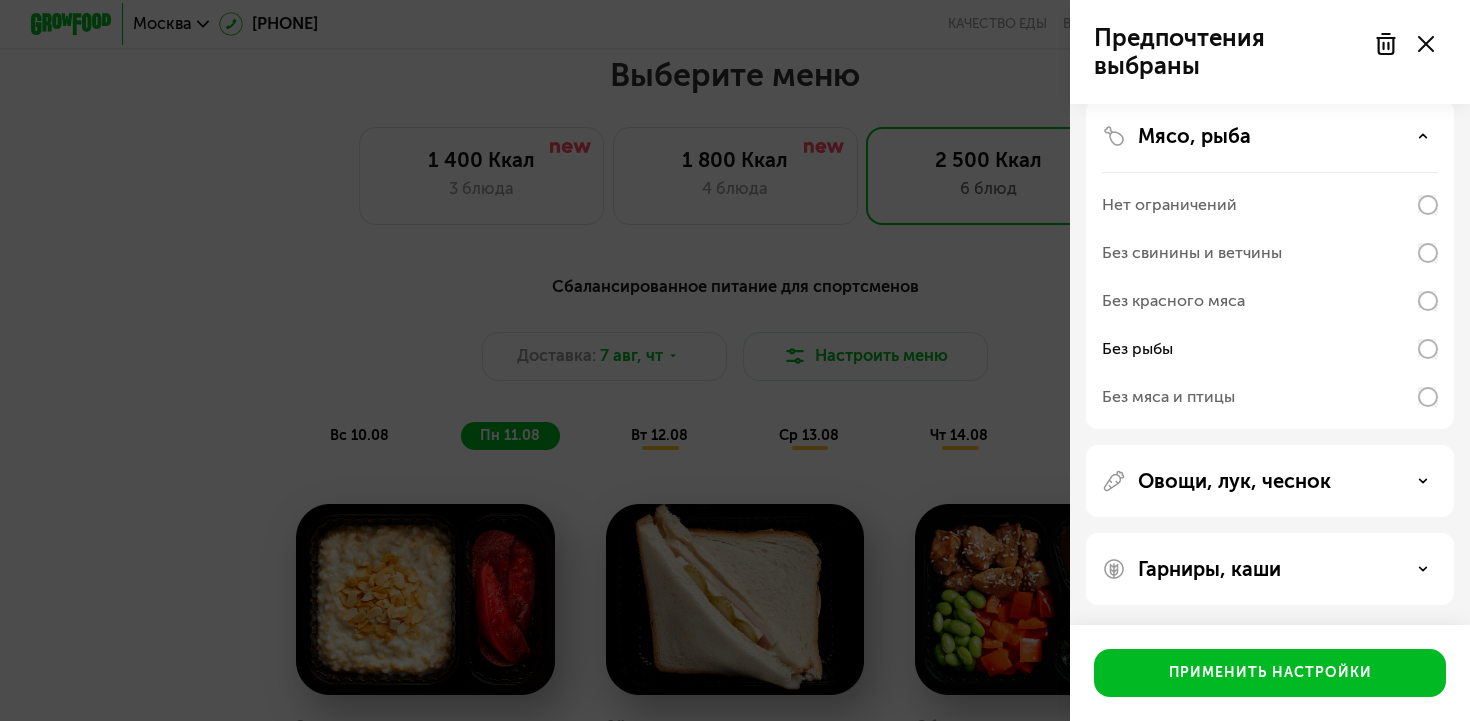click on "Овощи, лук, чеснок" at bounding box center (1270, 481) 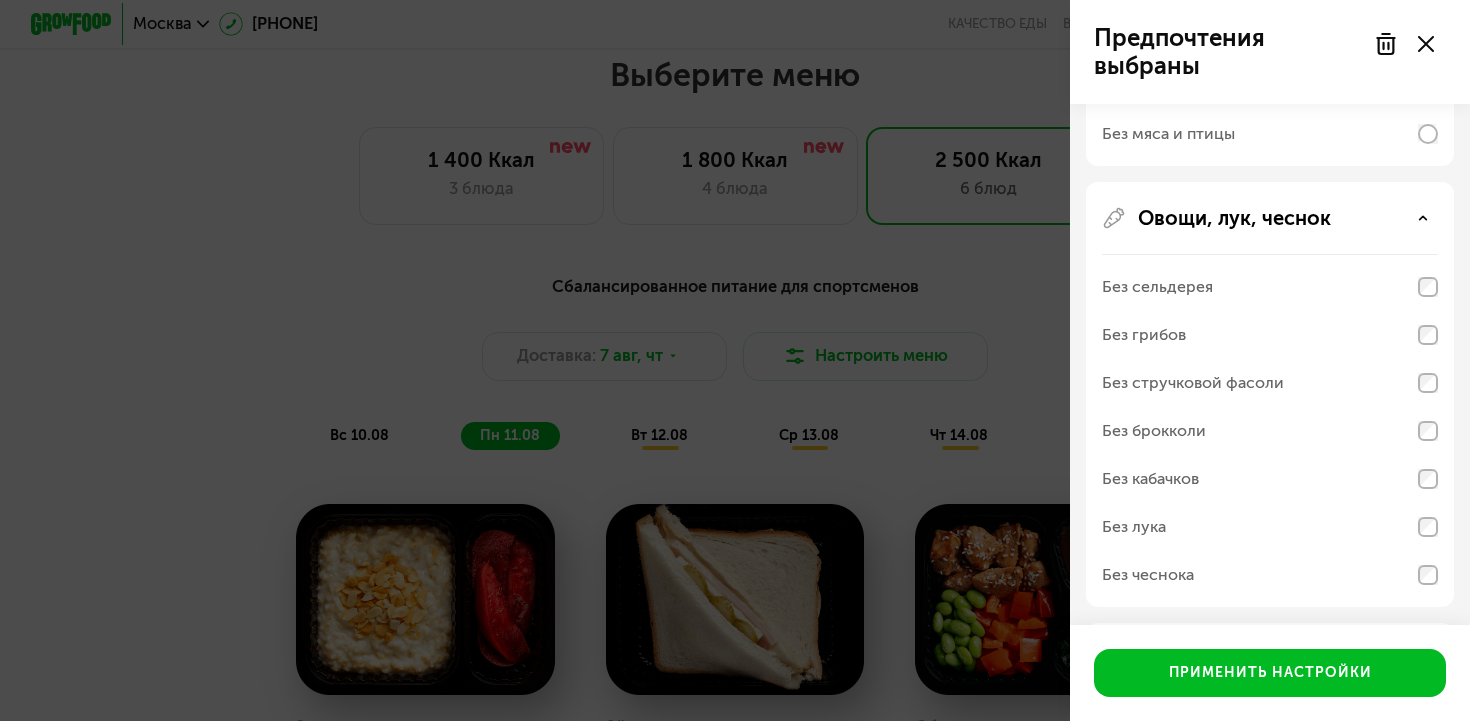 scroll, scrollTop: 1063, scrollLeft: 0, axis: vertical 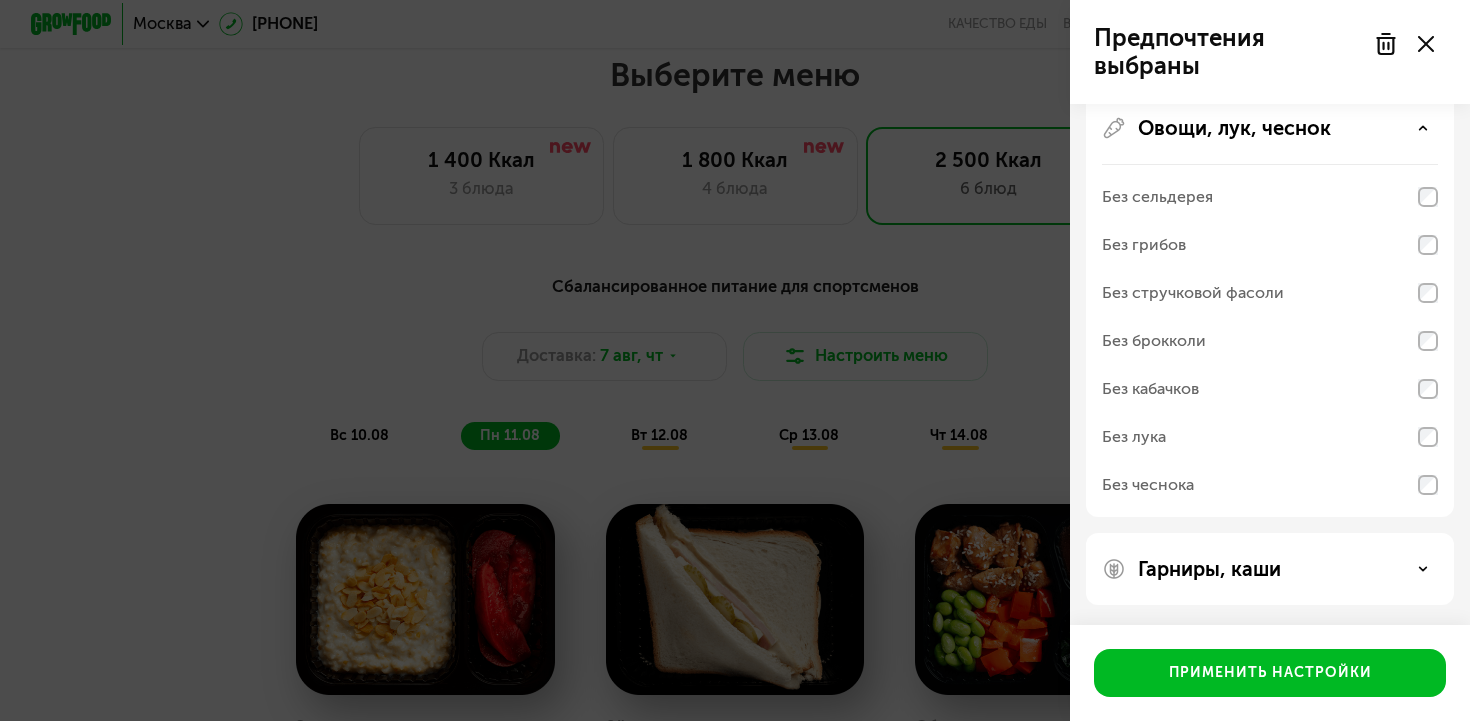 click on "Гарниры, каши" at bounding box center [1270, 569] 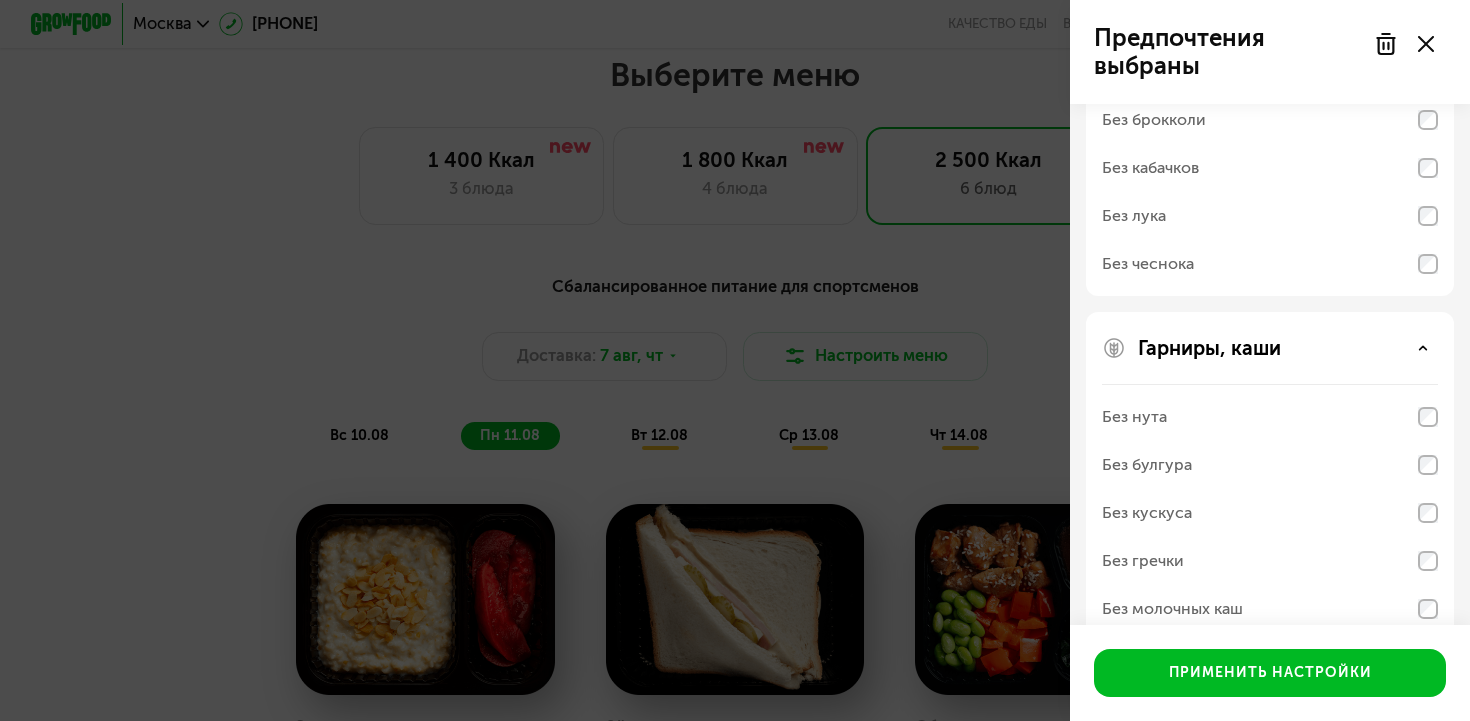 scroll, scrollTop: 1320, scrollLeft: 0, axis: vertical 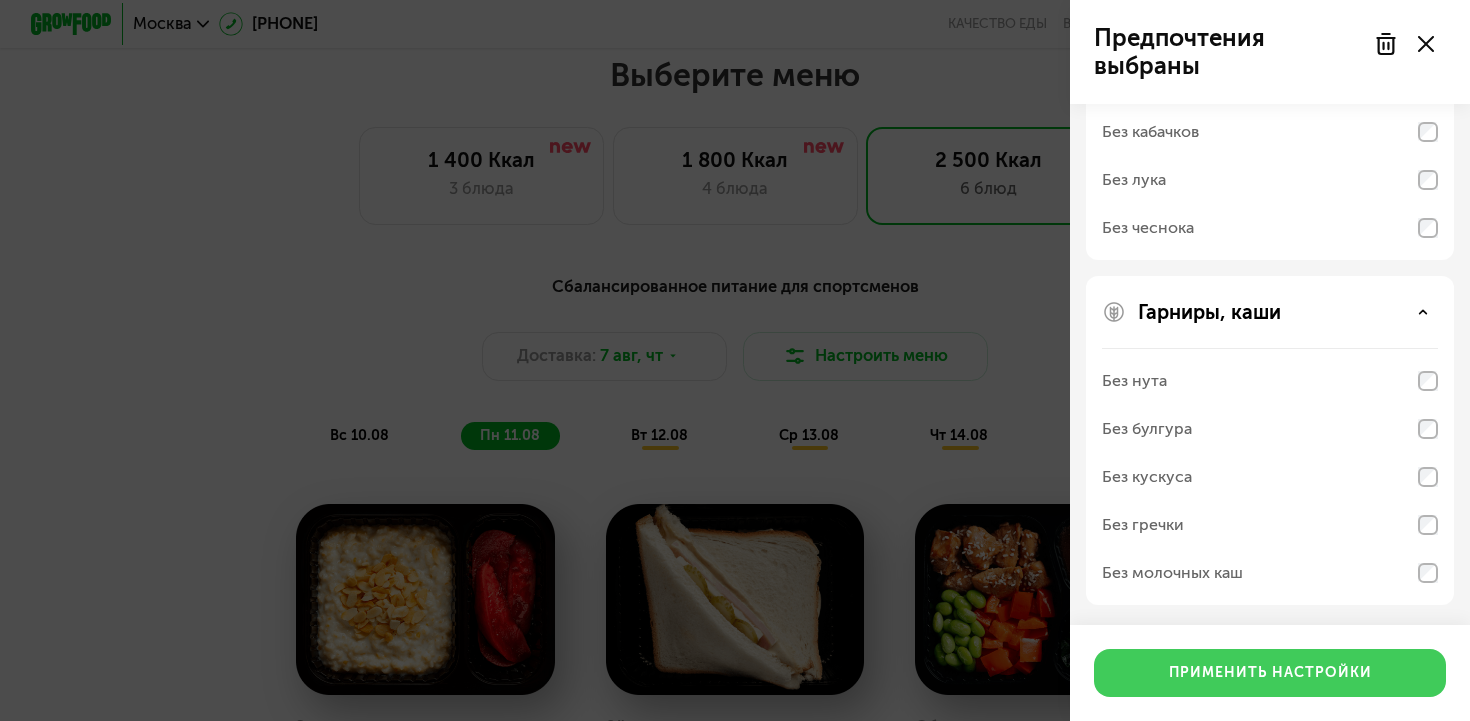 click on "Применить настройки" at bounding box center (1270, 673) 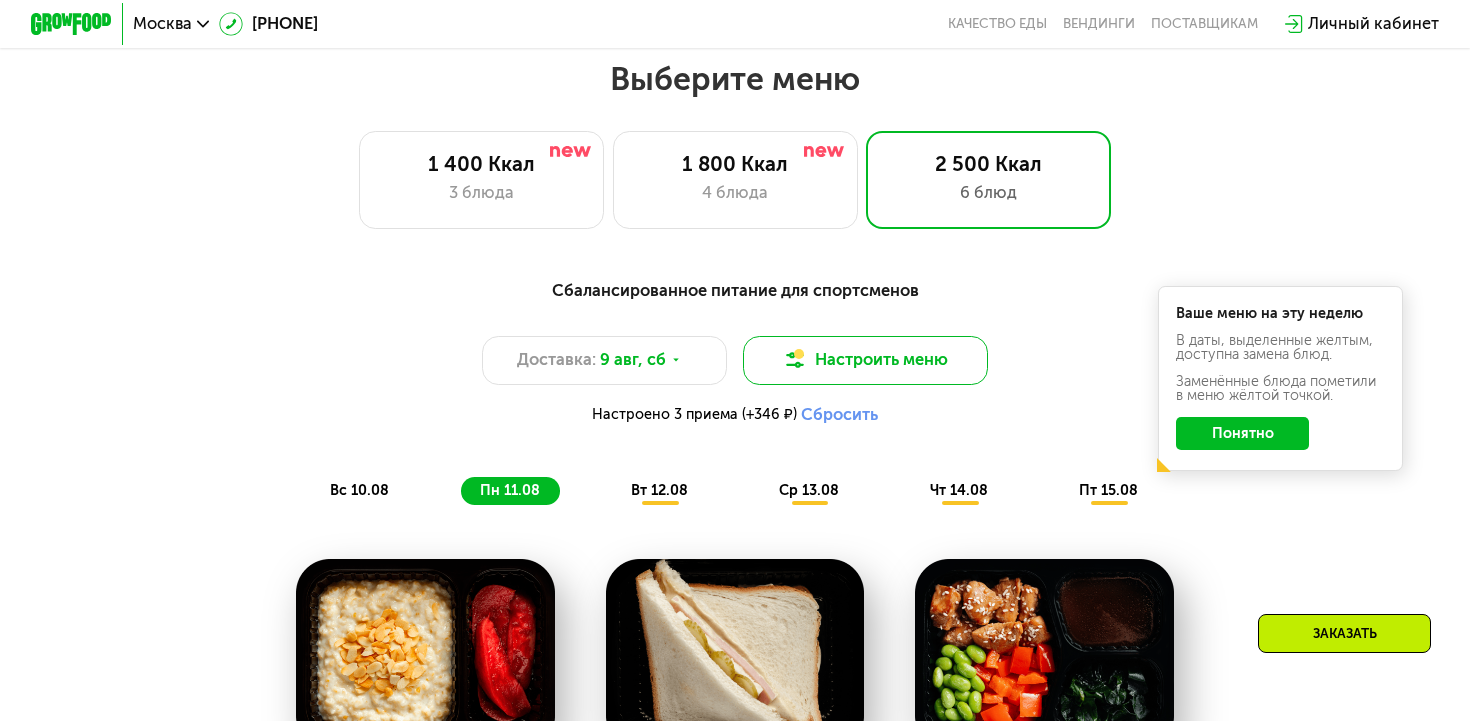 scroll, scrollTop: 836, scrollLeft: 0, axis: vertical 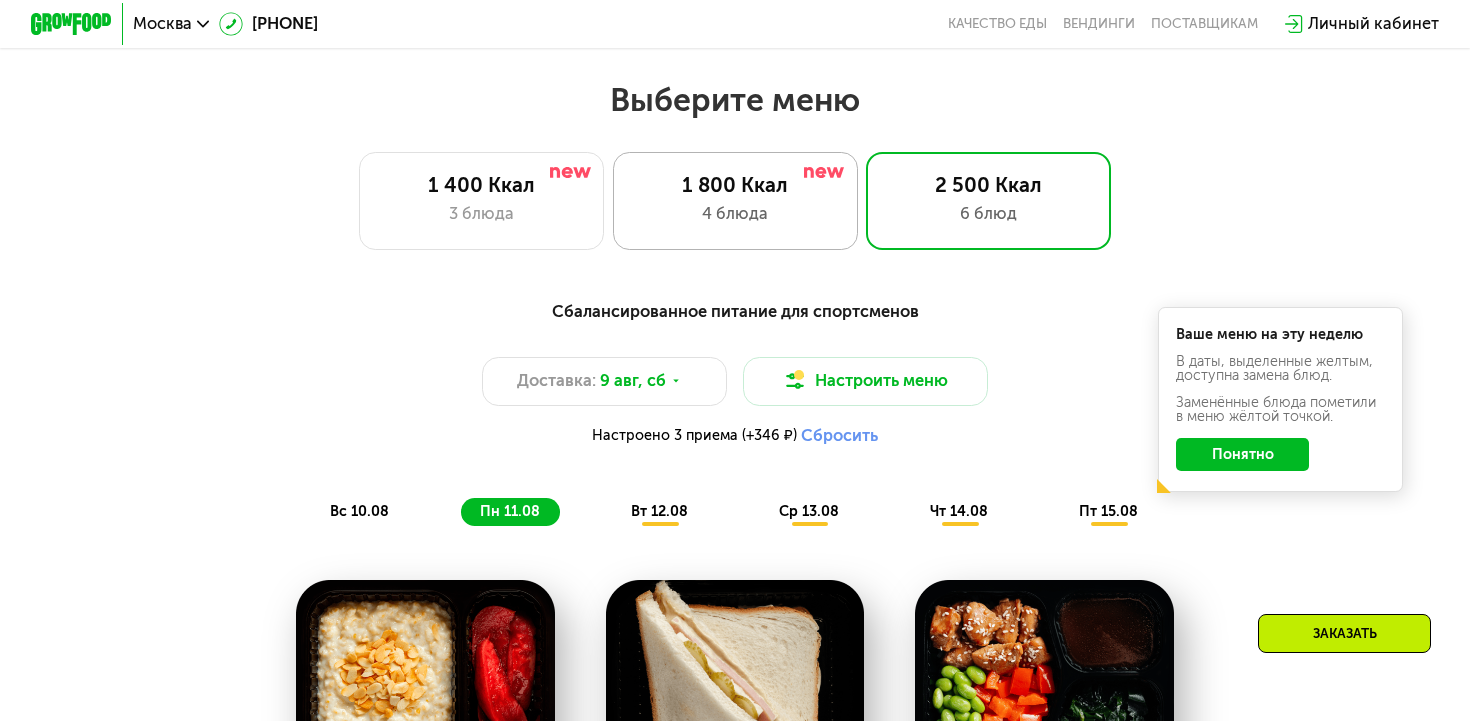 click on "4 блюда" at bounding box center (735, 214) 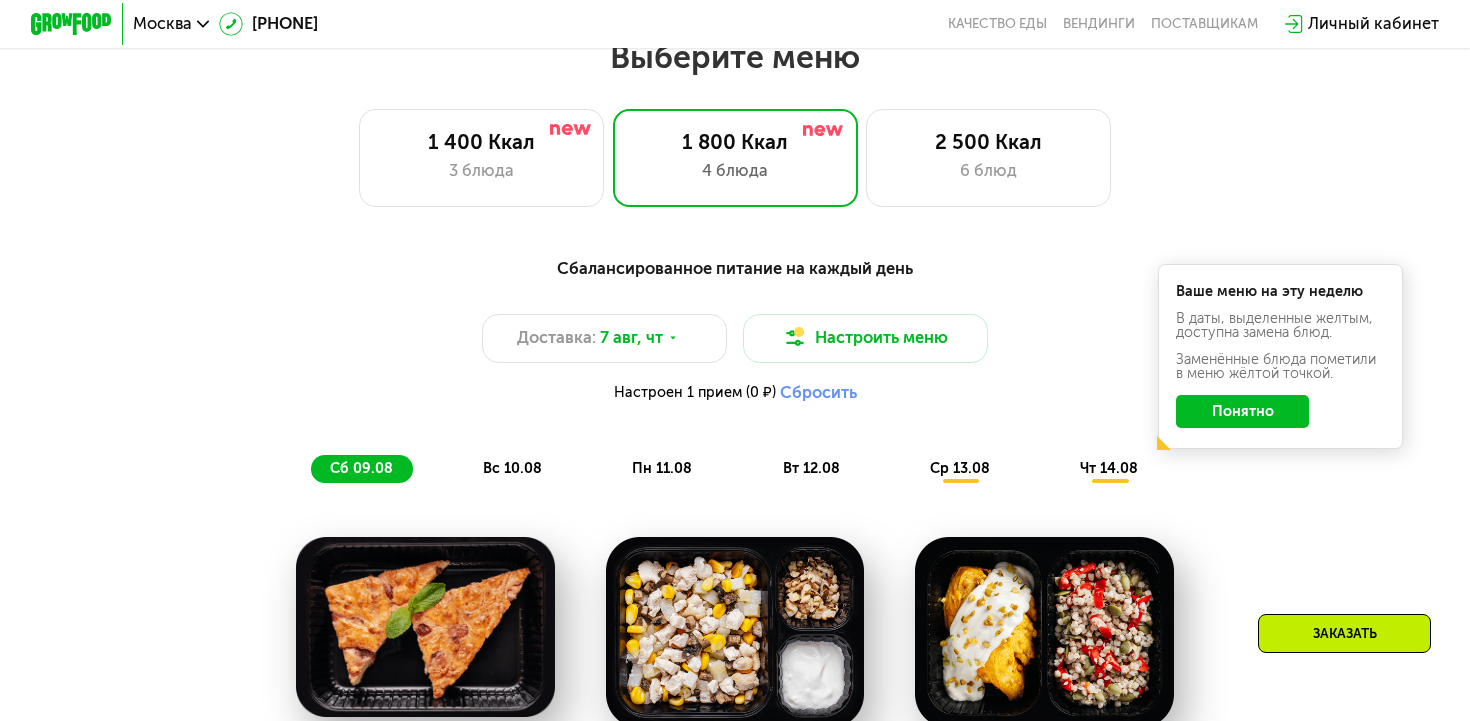 scroll, scrollTop: 864, scrollLeft: 0, axis: vertical 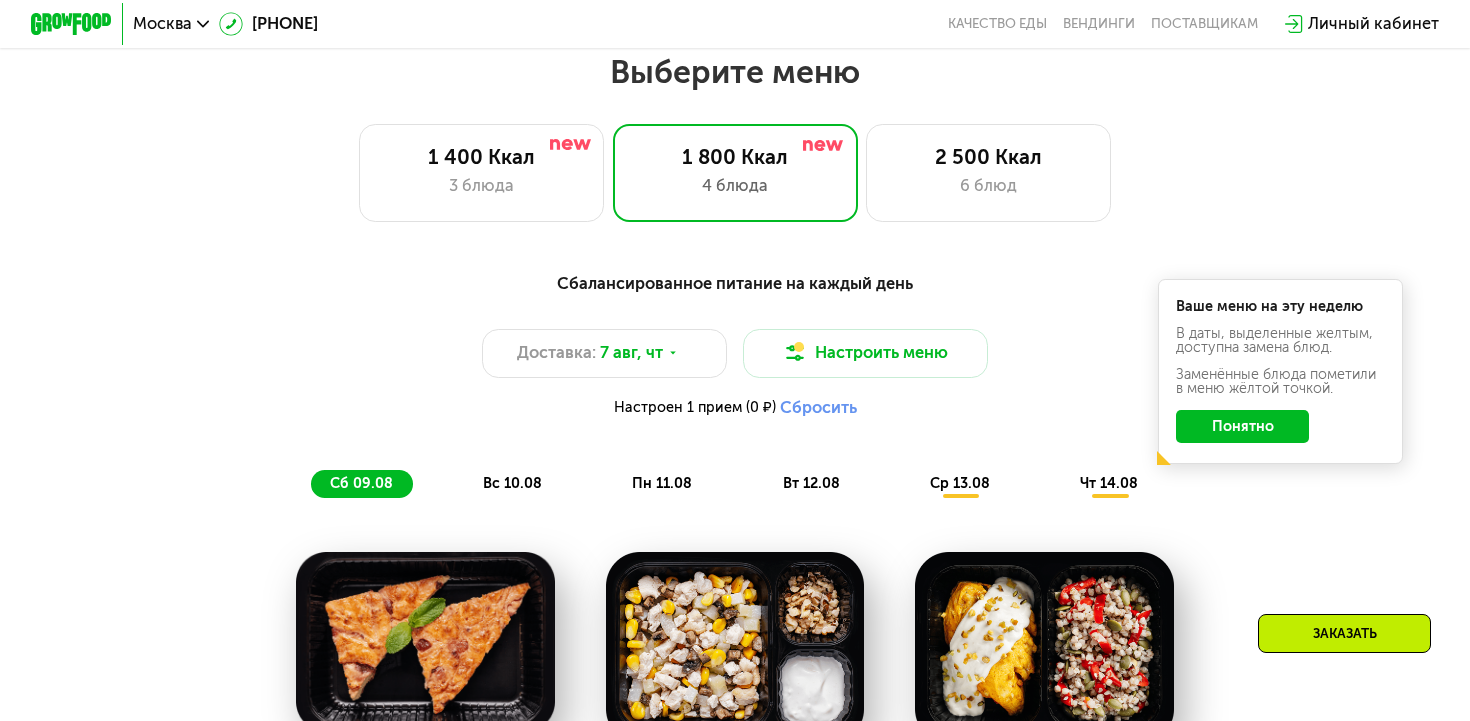click on "вс 10.08" 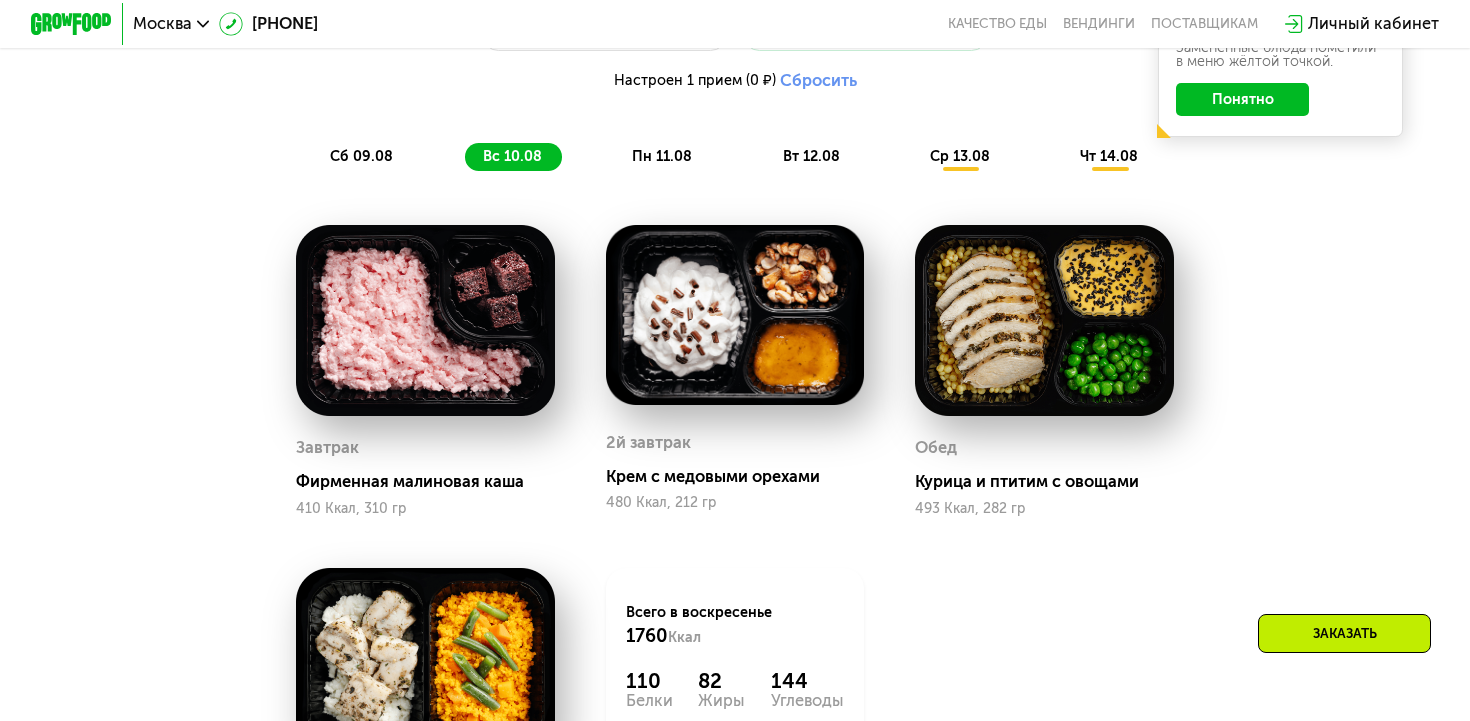 scroll, scrollTop: 1168, scrollLeft: 0, axis: vertical 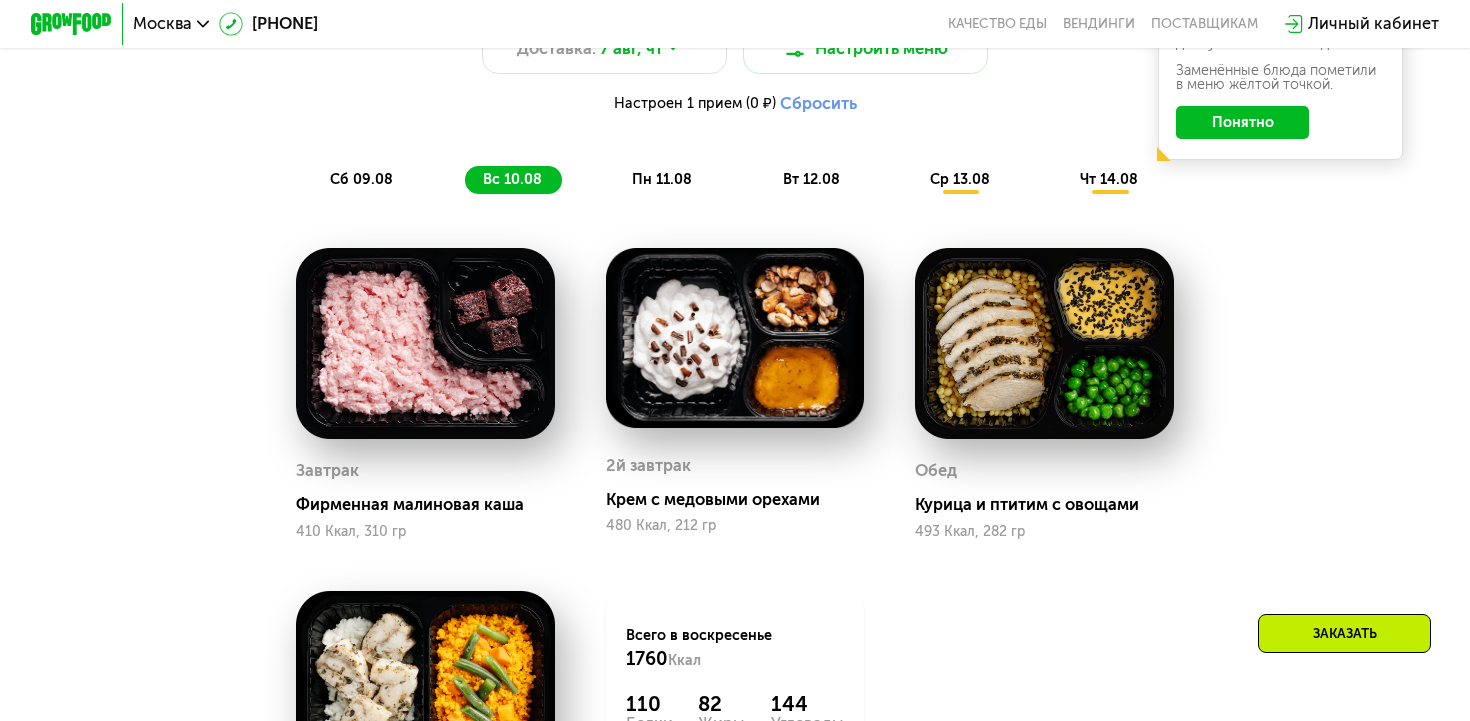 click on "пн 11.08" 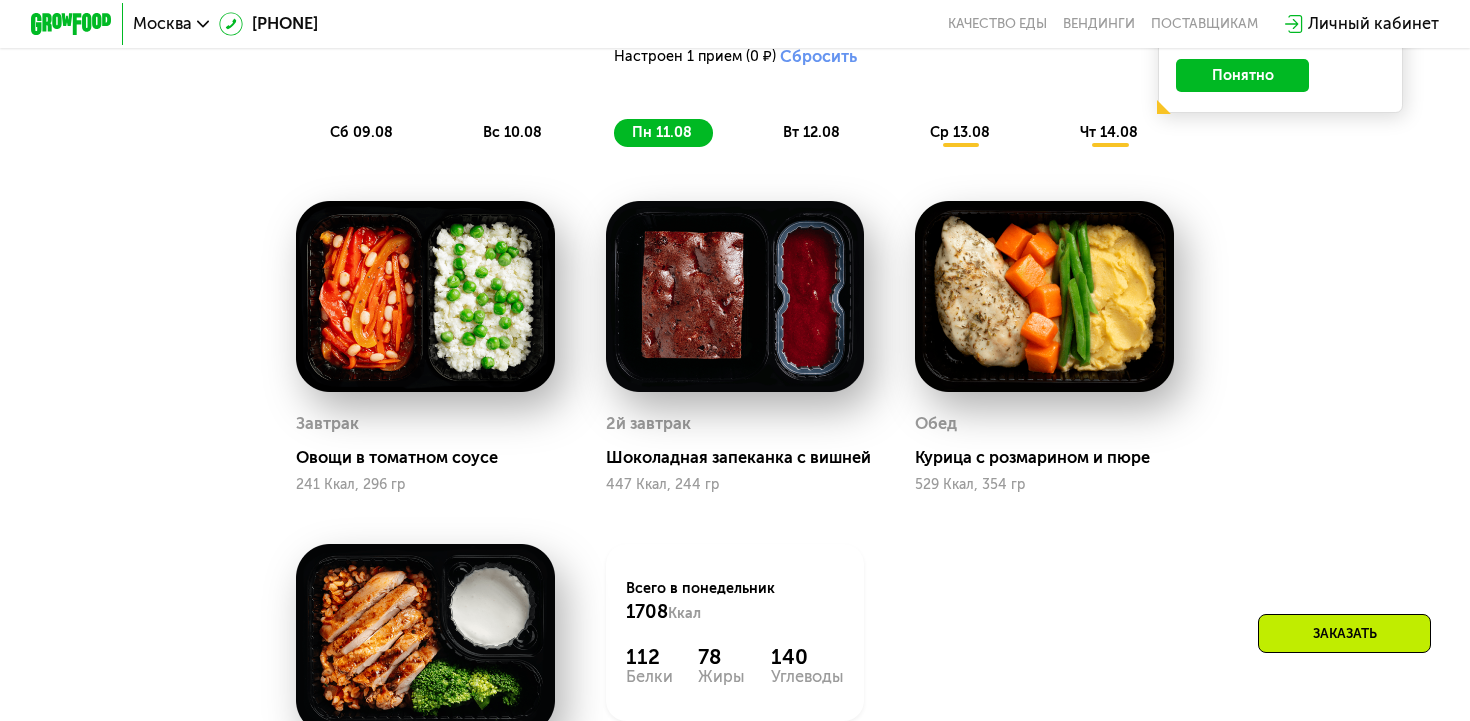 scroll, scrollTop: 1208, scrollLeft: 0, axis: vertical 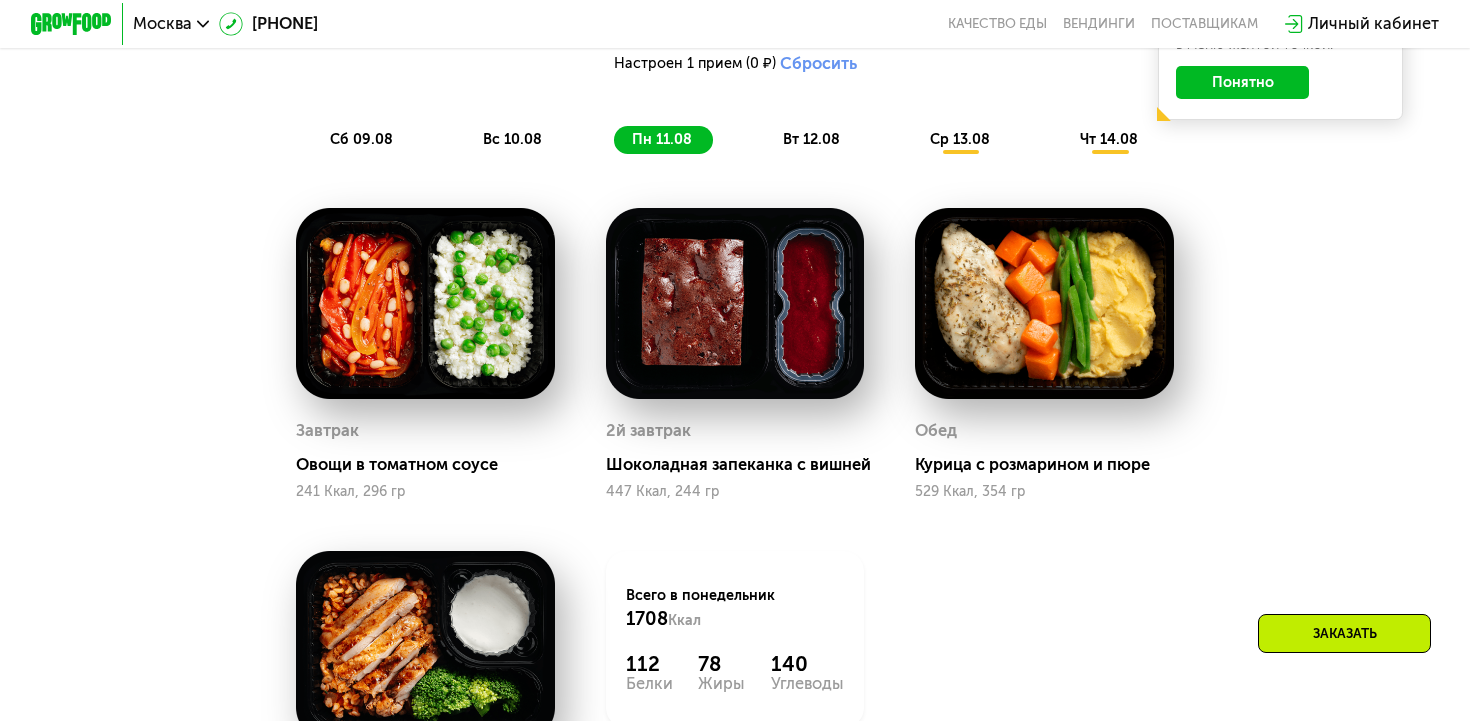 click on "вт 12.08" at bounding box center (811, 139) 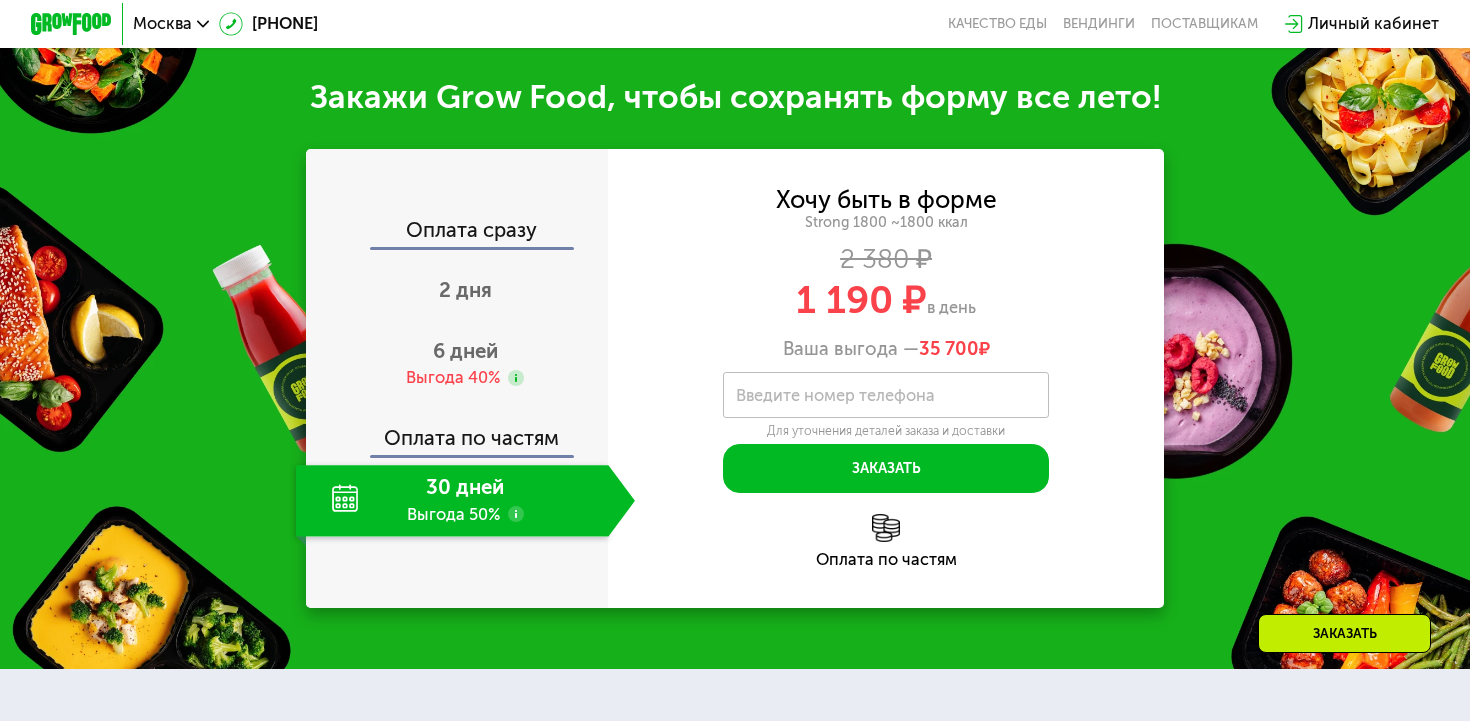scroll, scrollTop: 2172, scrollLeft: 0, axis: vertical 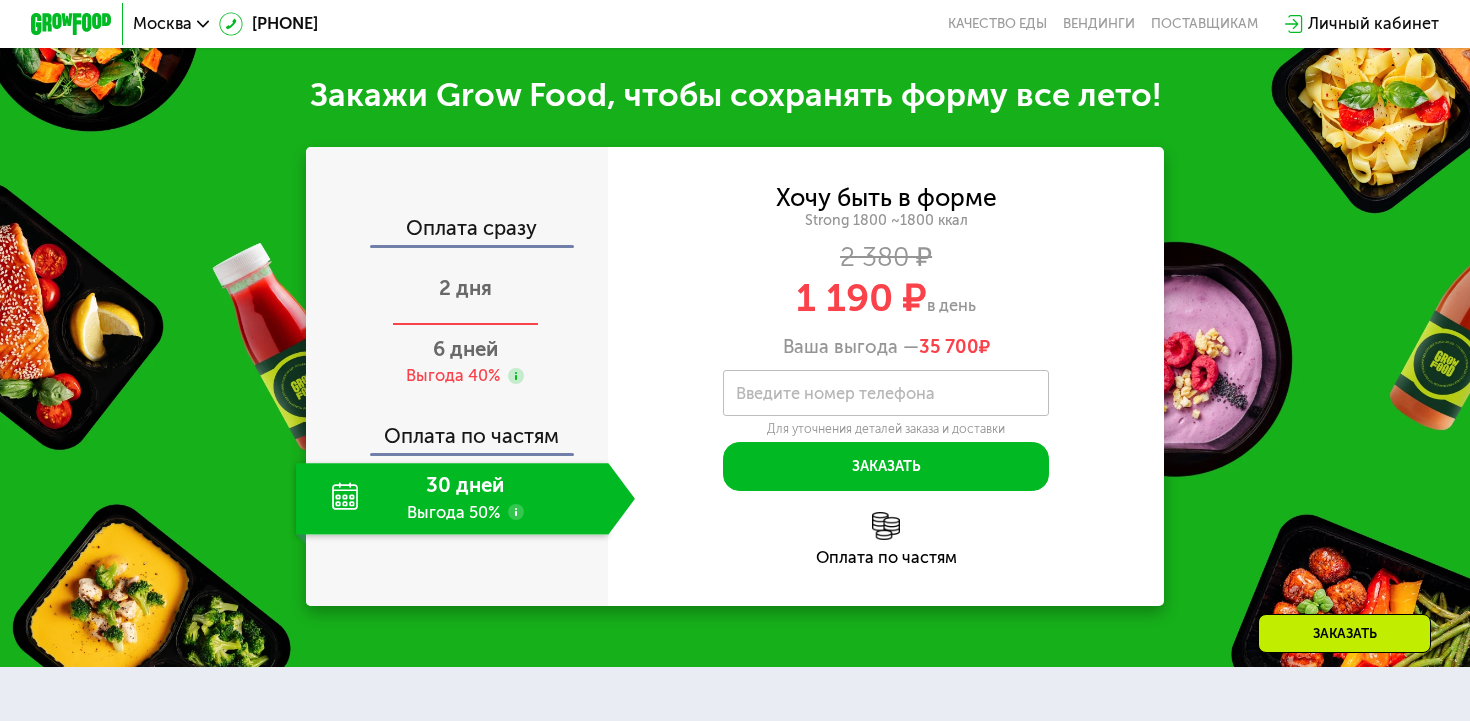 click on "2 дня" at bounding box center (465, 288) 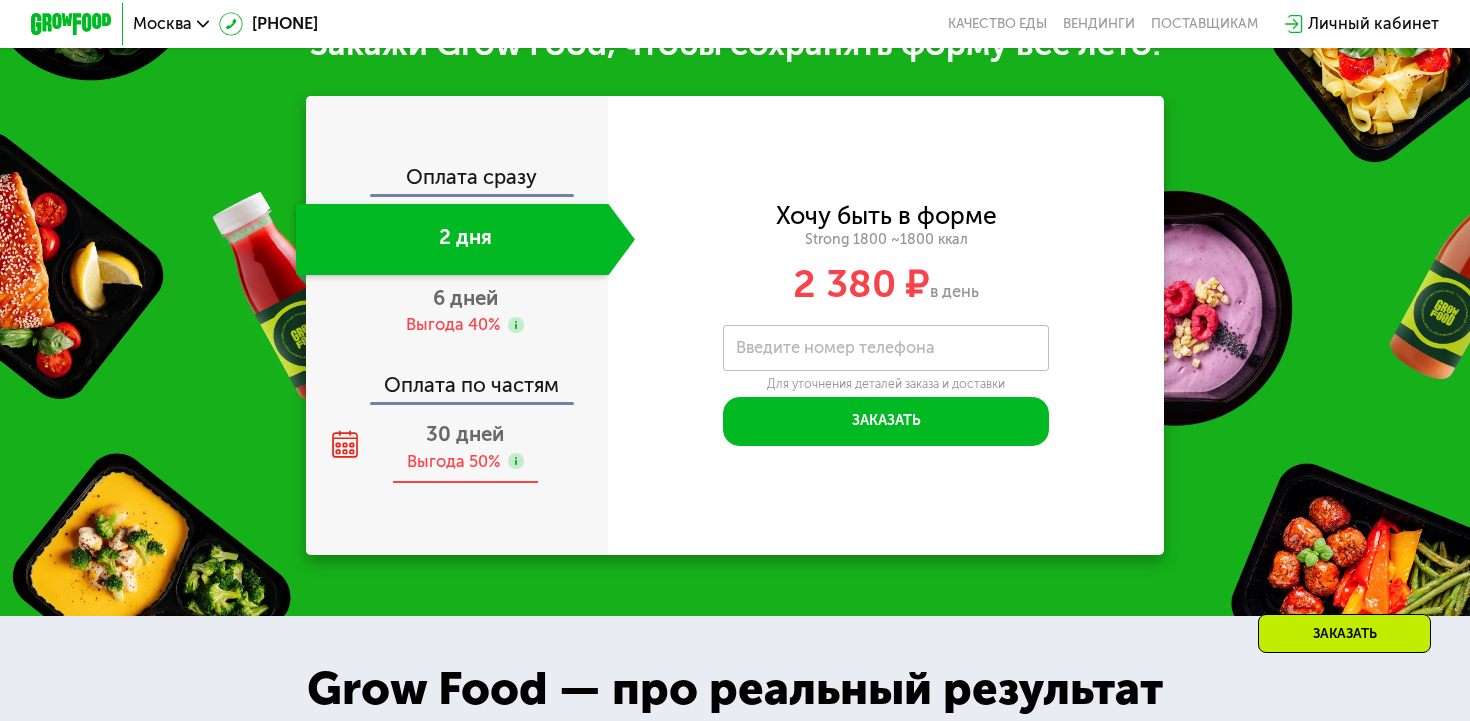 click on "30 дней" at bounding box center [465, 434] 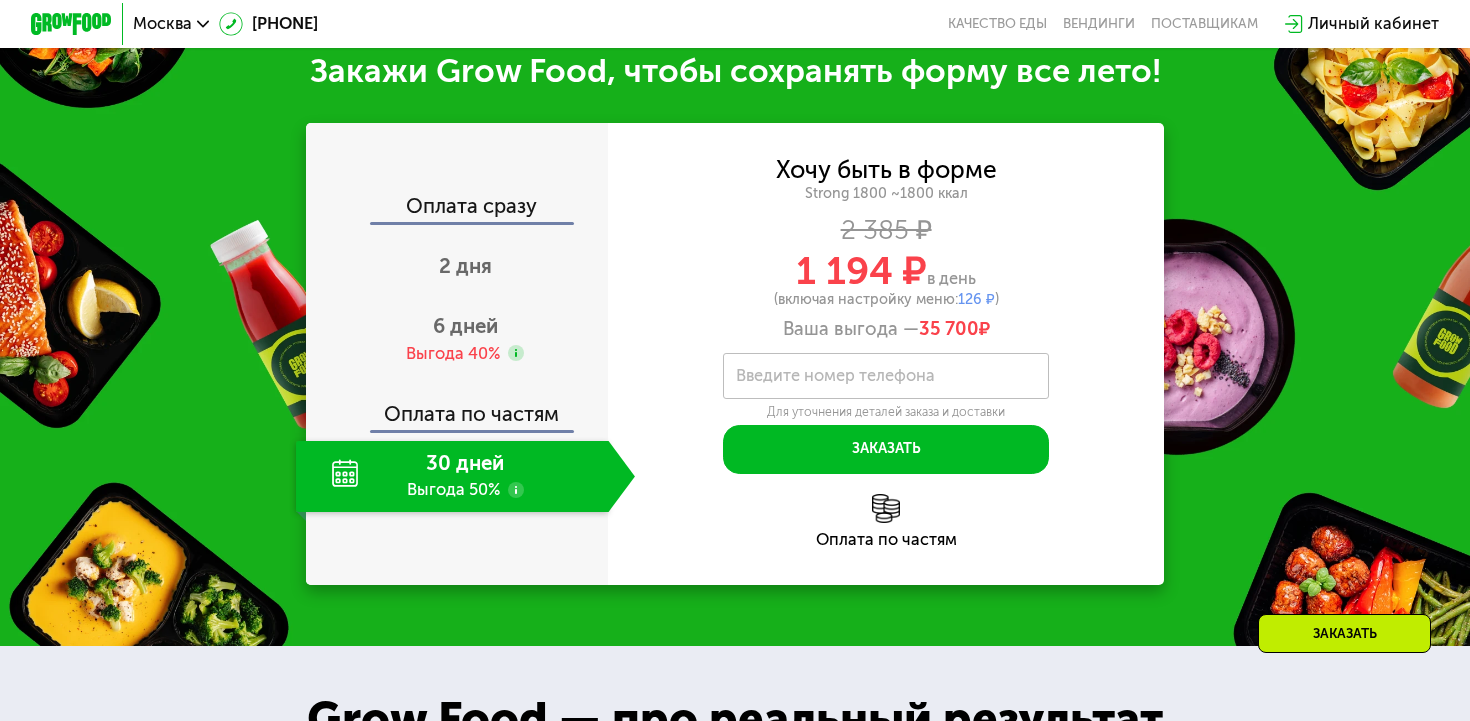 scroll, scrollTop: 2198, scrollLeft: 0, axis: vertical 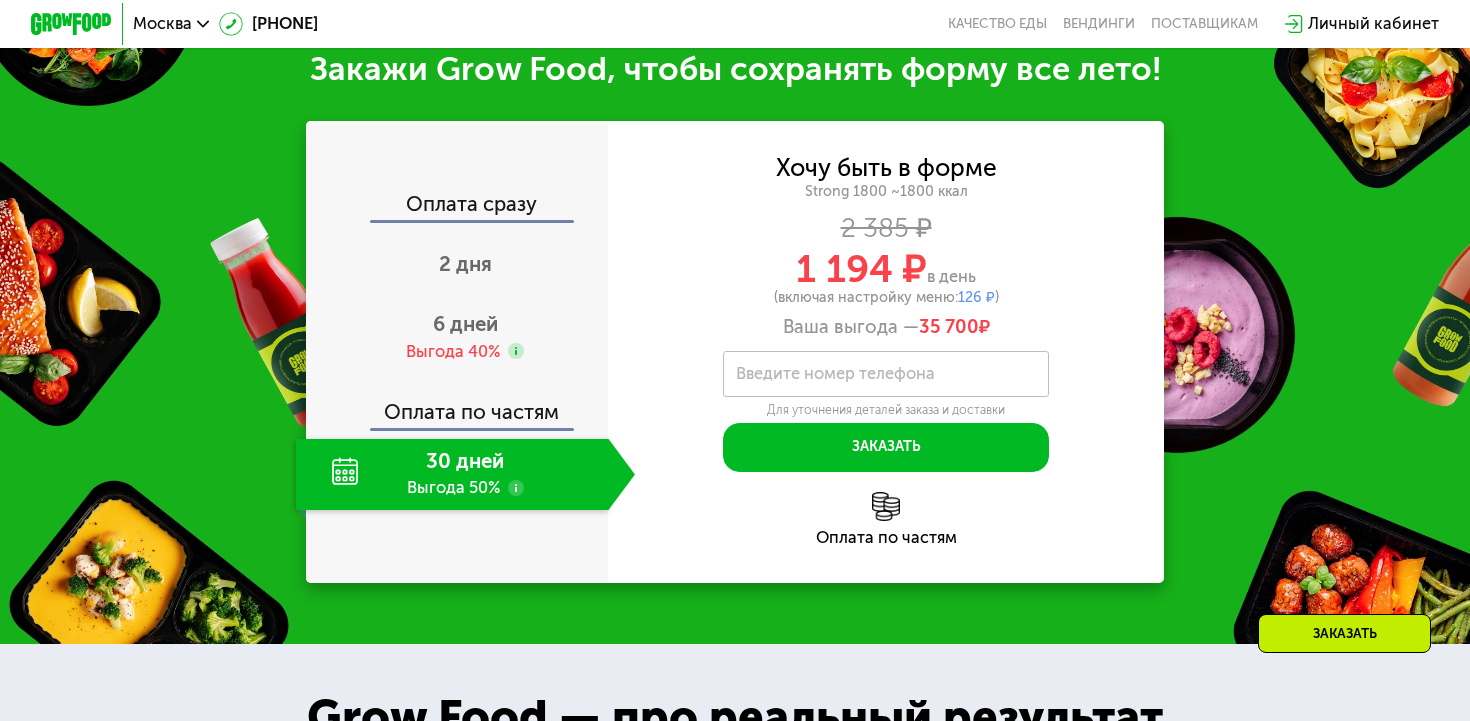 click at bounding box center (886, 506) 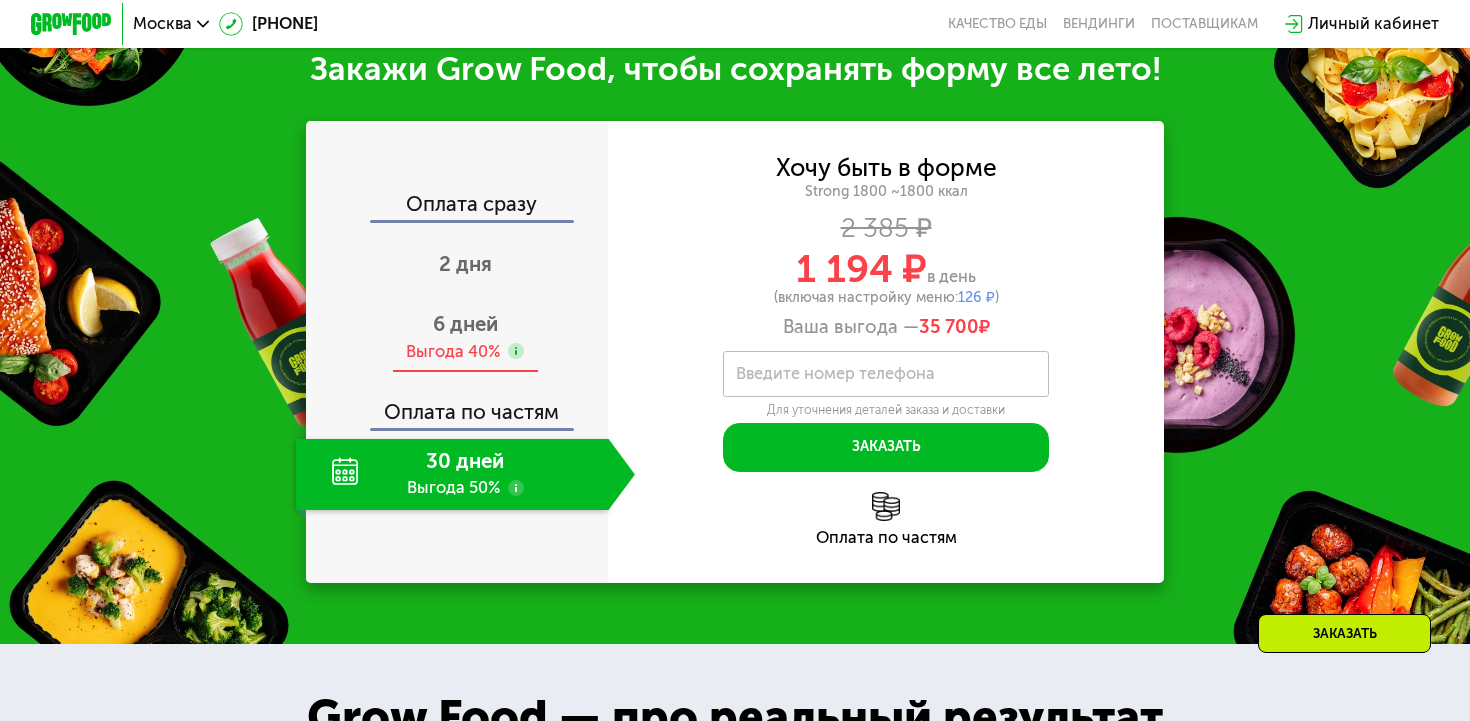 click on "Выгода 40%" at bounding box center (453, 352) 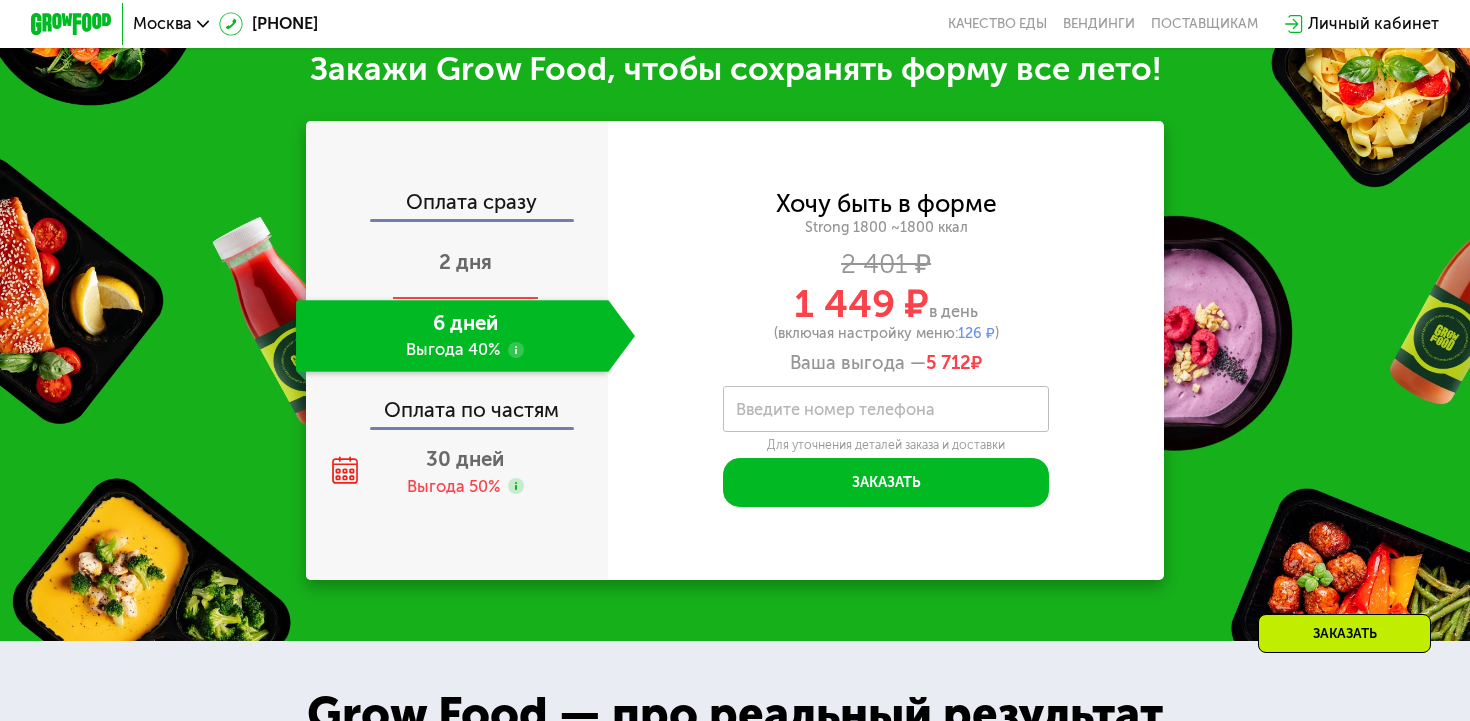click on "2 дня" at bounding box center [465, 264] 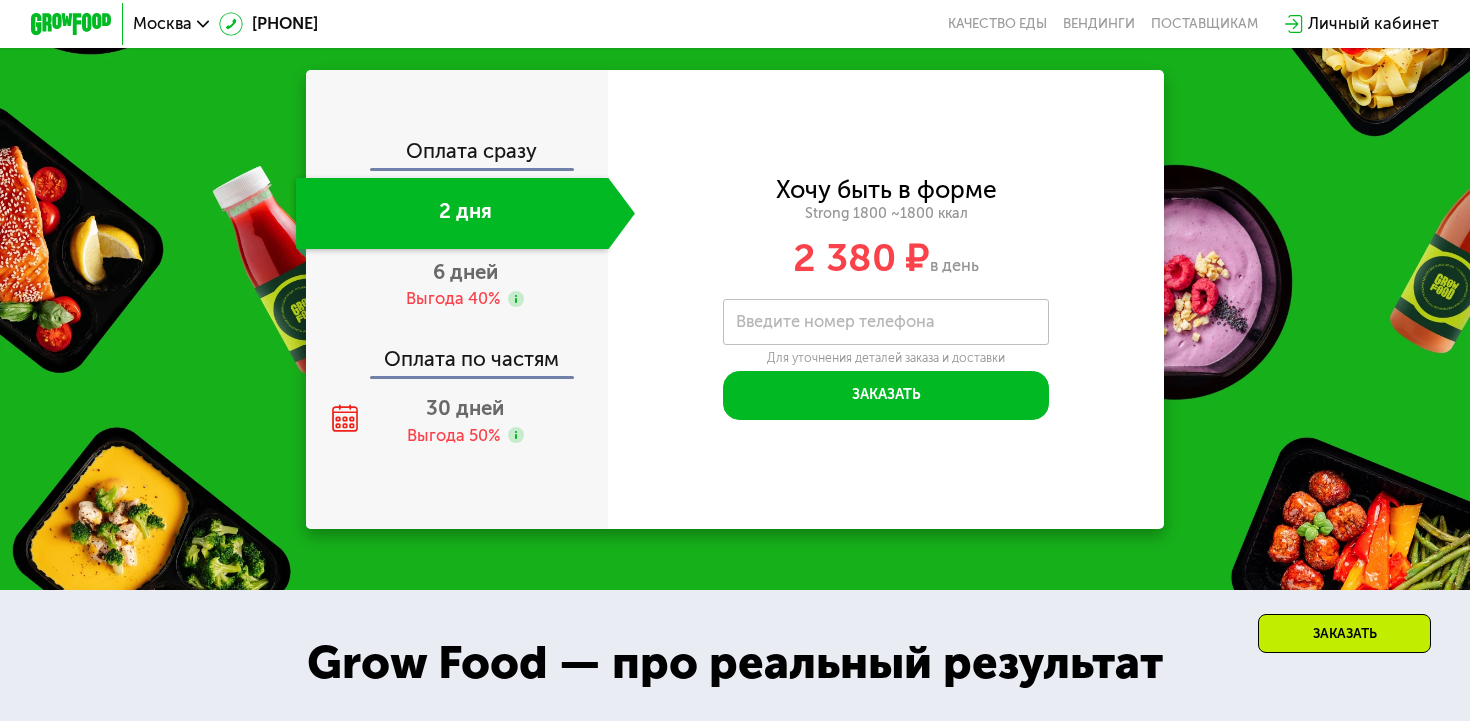 scroll, scrollTop: 2147, scrollLeft: 0, axis: vertical 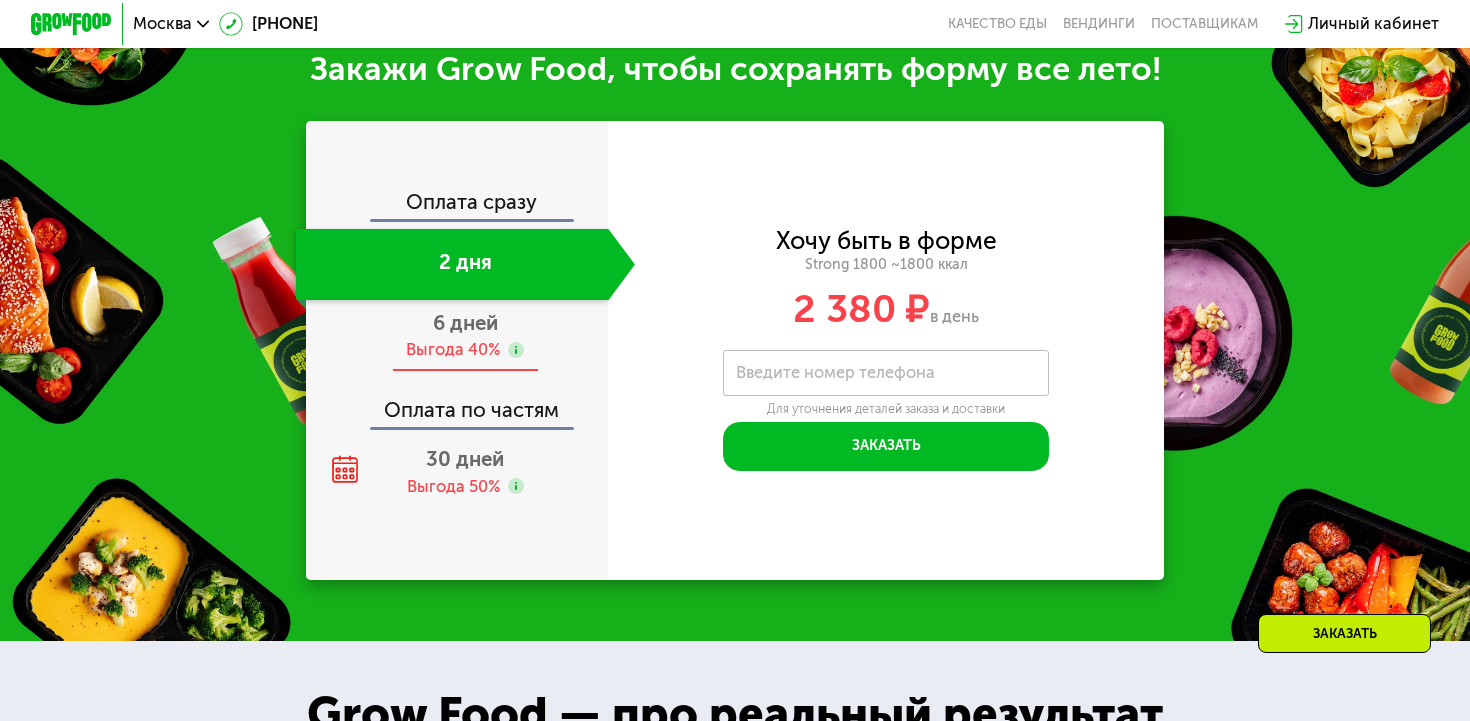 click on "Выгода 40%" at bounding box center [453, 350] 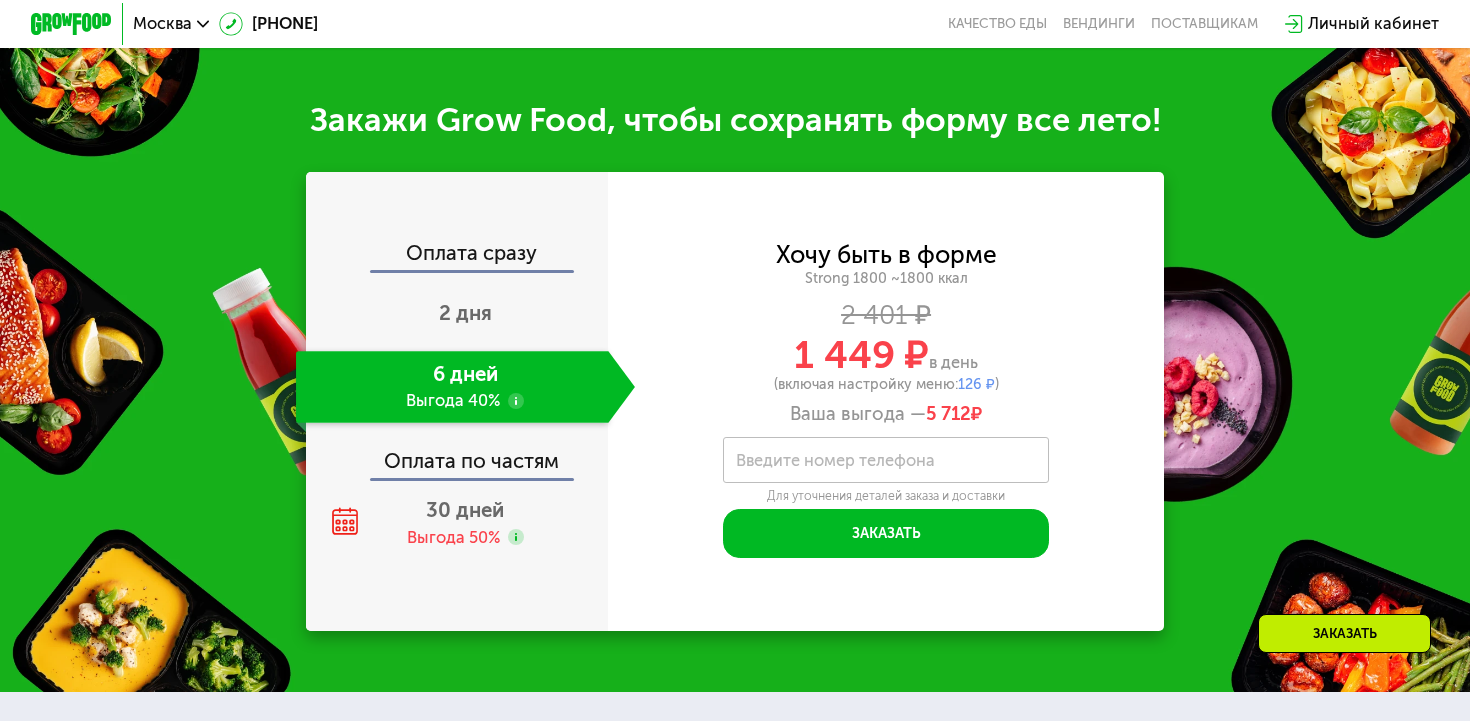 scroll, scrollTop: 2198, scrollLeft: 0, axis: vertical 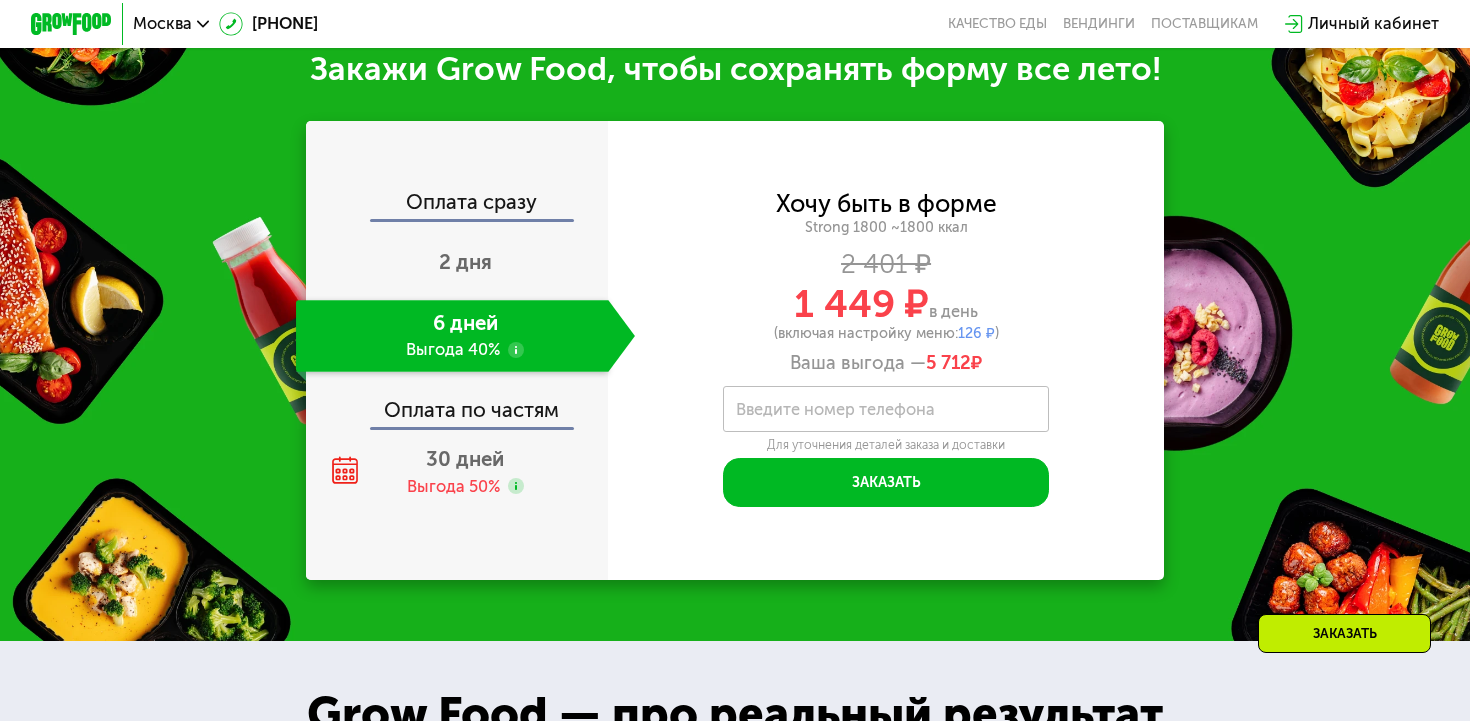 click on "Оплата по частям" 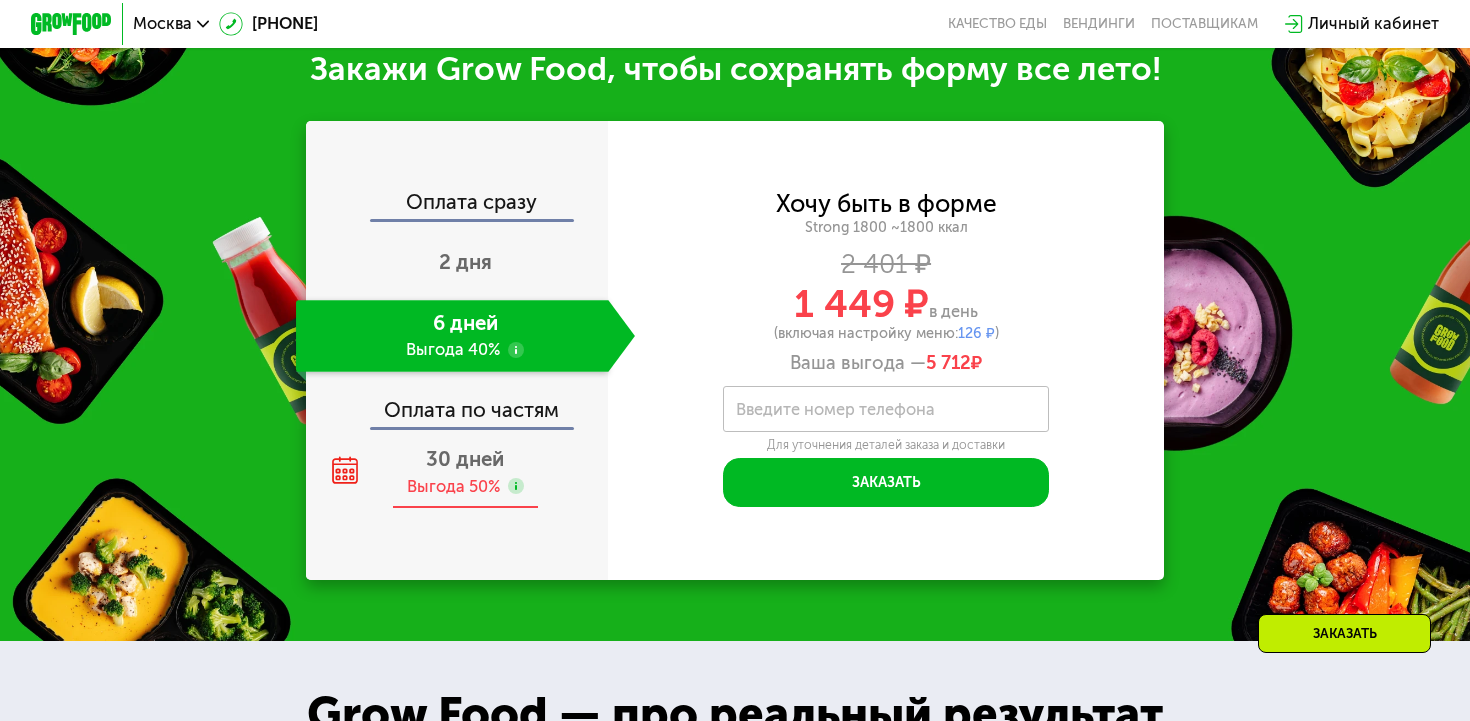 click on "30 дней" at bounding box center [465, 459] 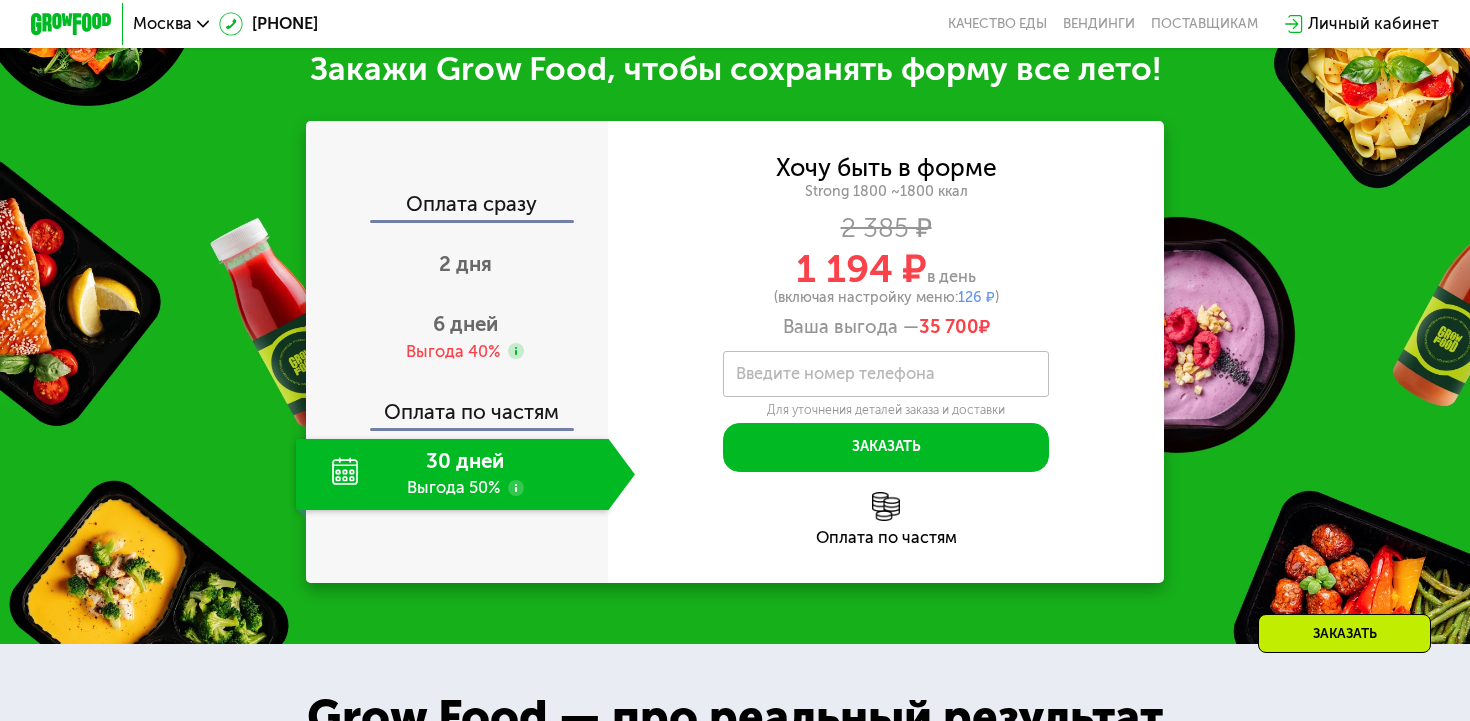 click on "Оплата по частям" 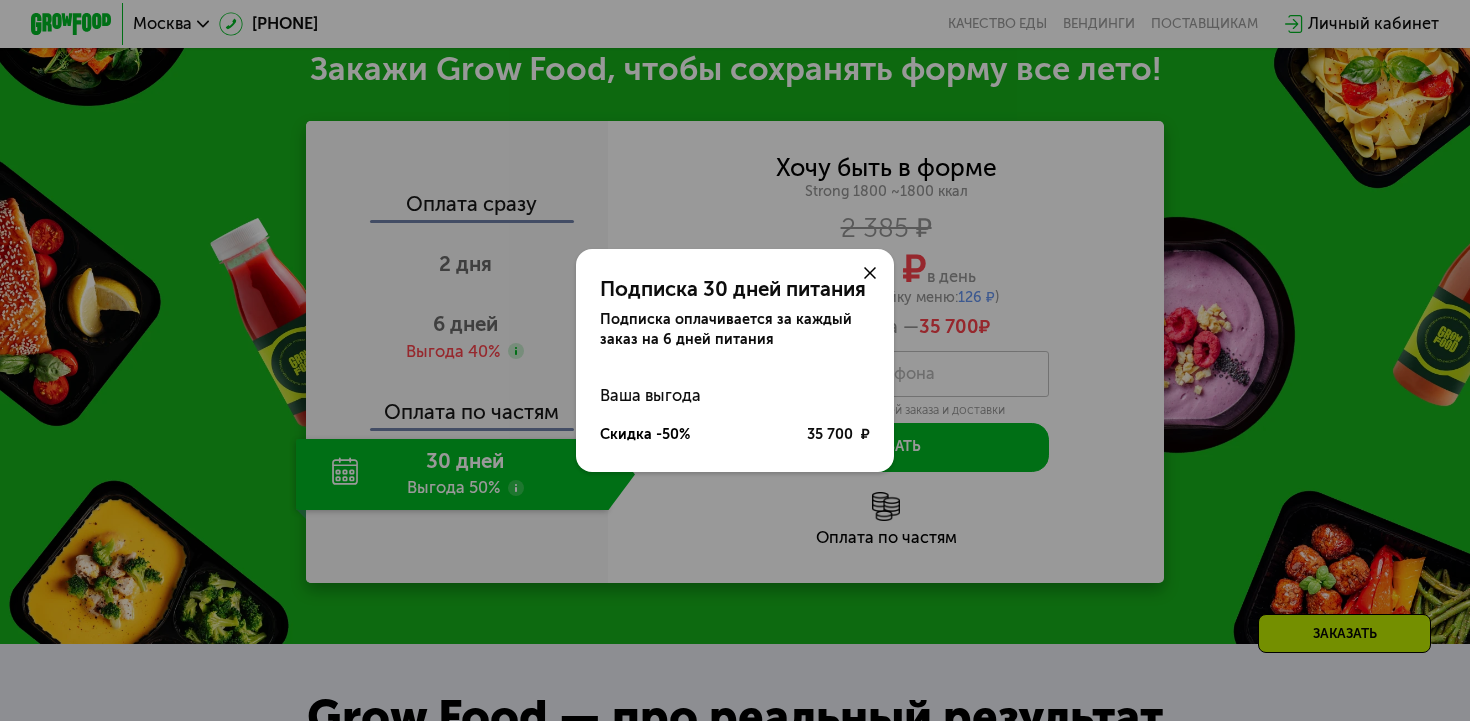 click 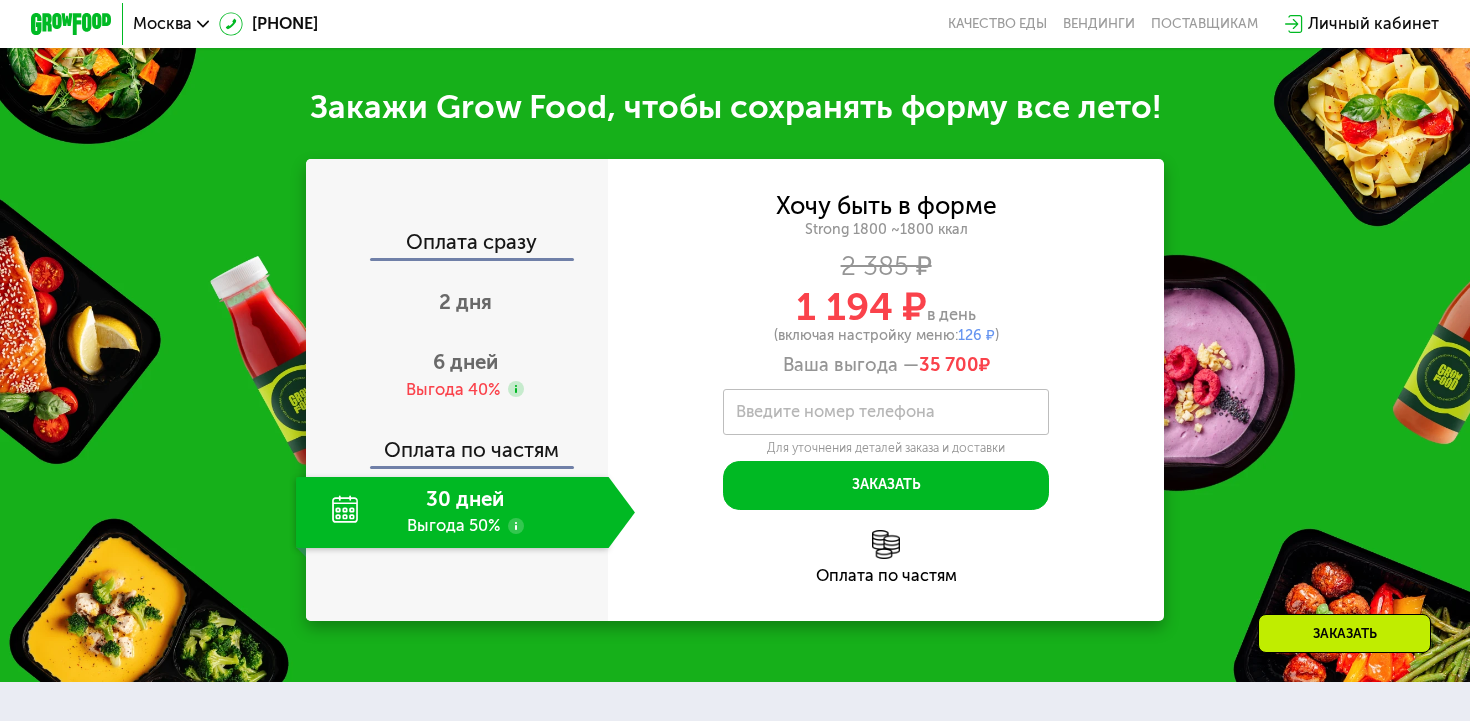 scroll, scrollTop: 2171, scrollLeft: 0, axis: vertical 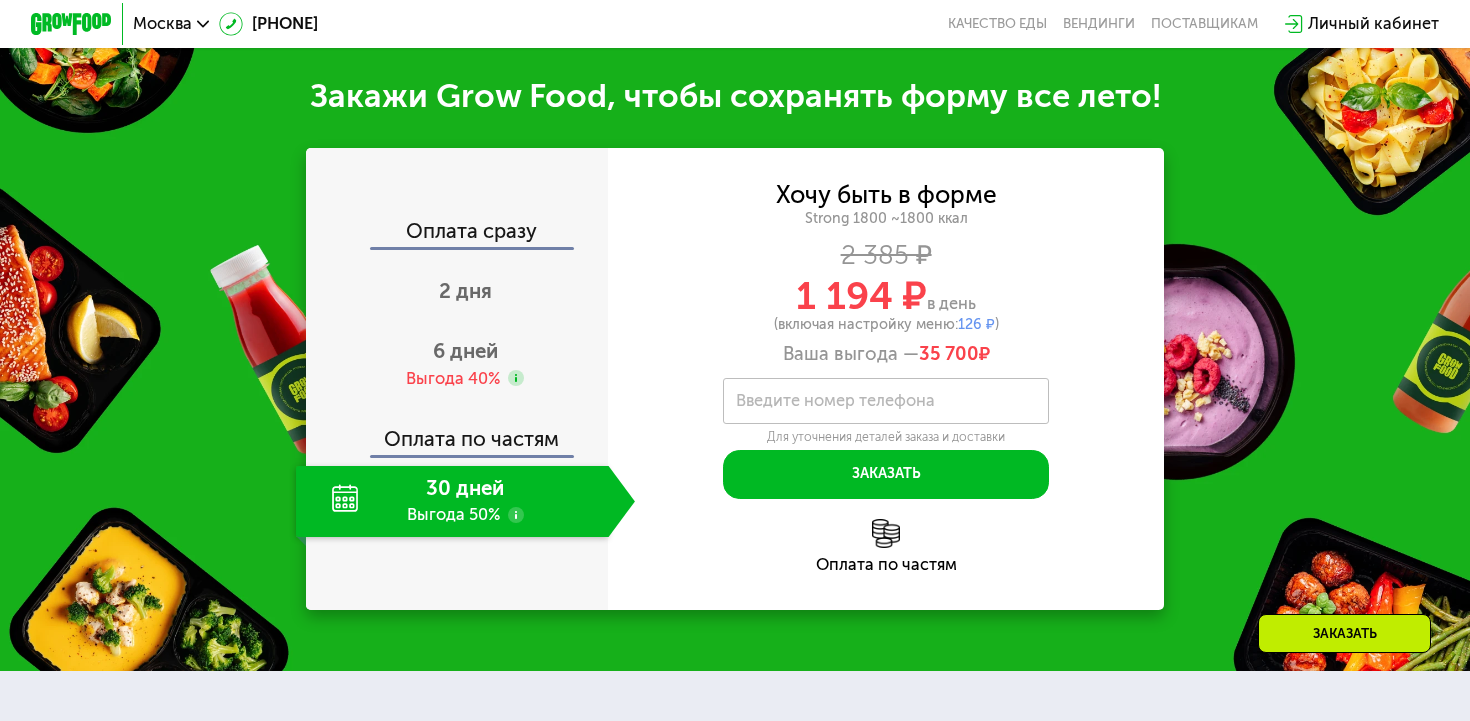click on "Оплата по частям" 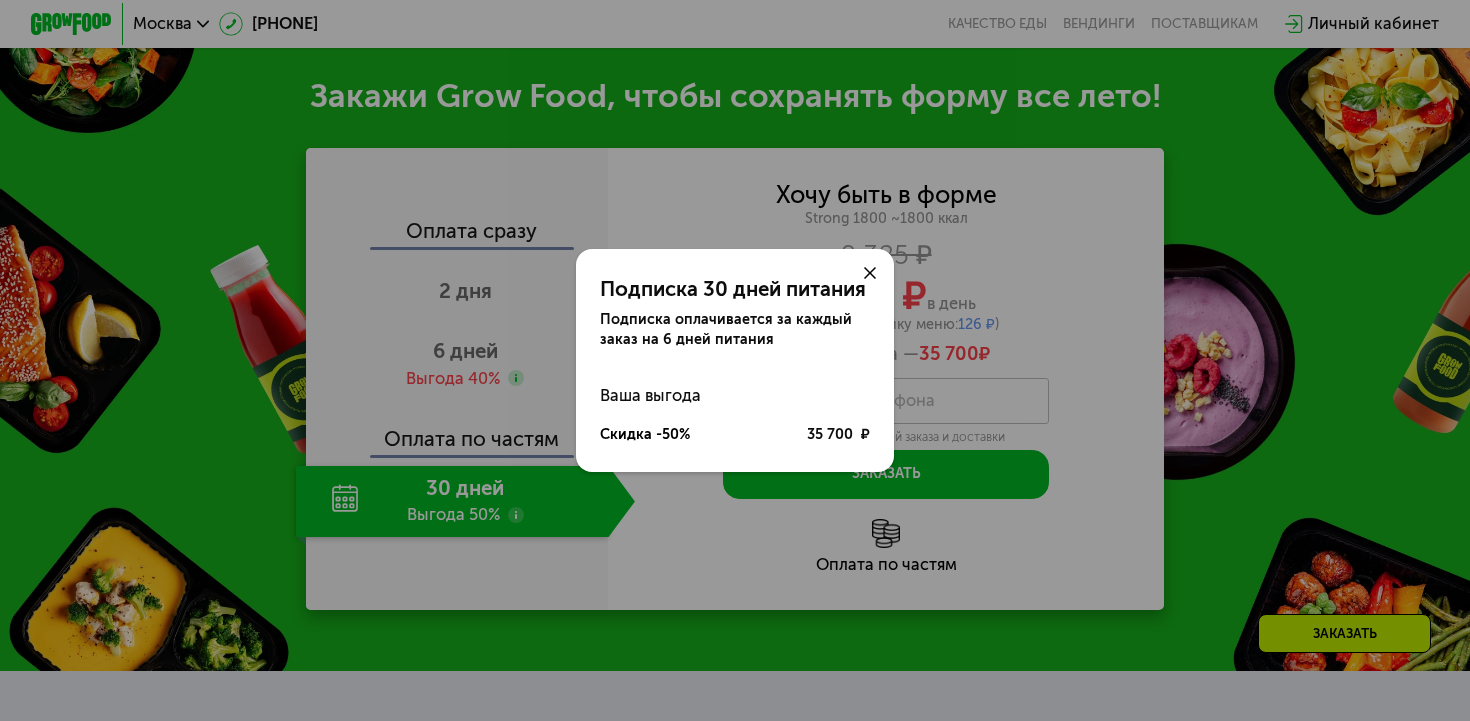 click at bounding box center [869, 273] 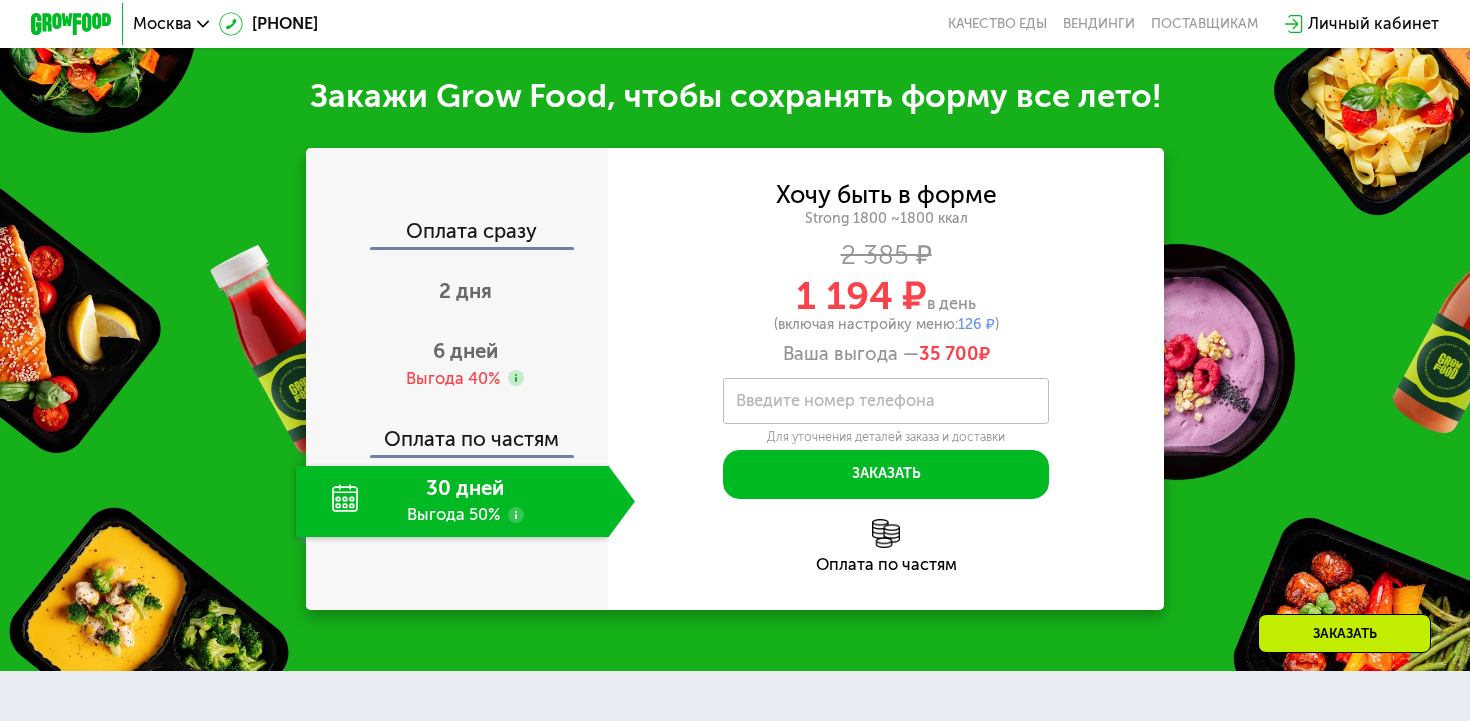 click at bounding box center [886, 533] 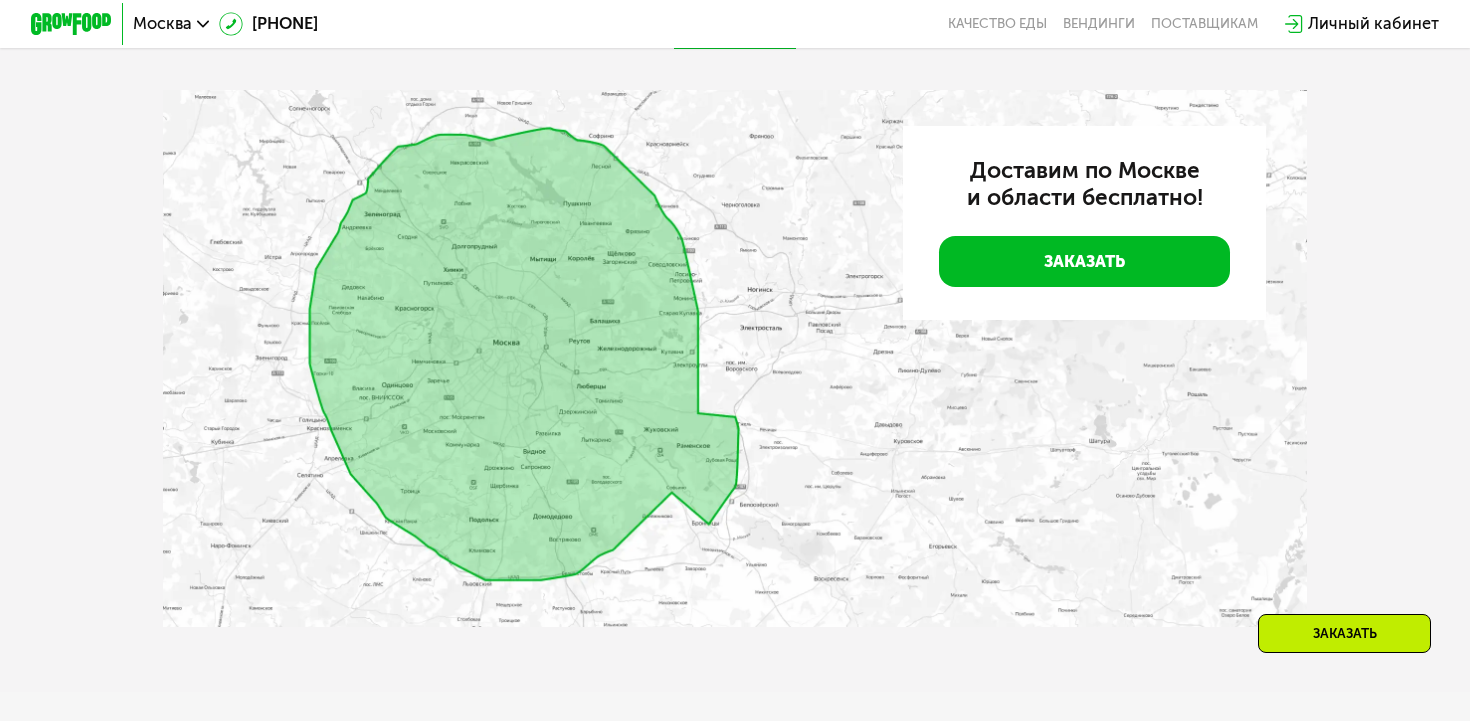 scroll, scrollTop: 4382, scrollLeft: 0, axis: vertical 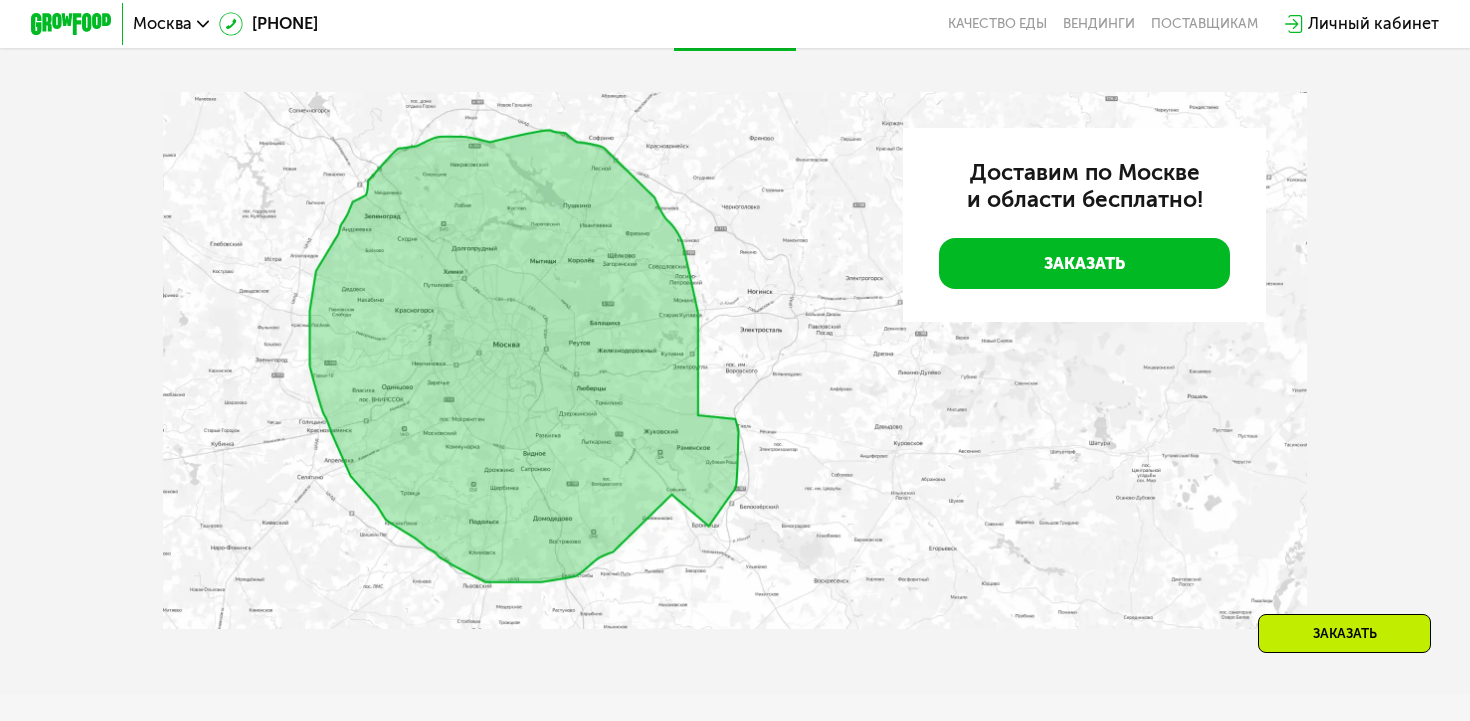 click on "Москва" 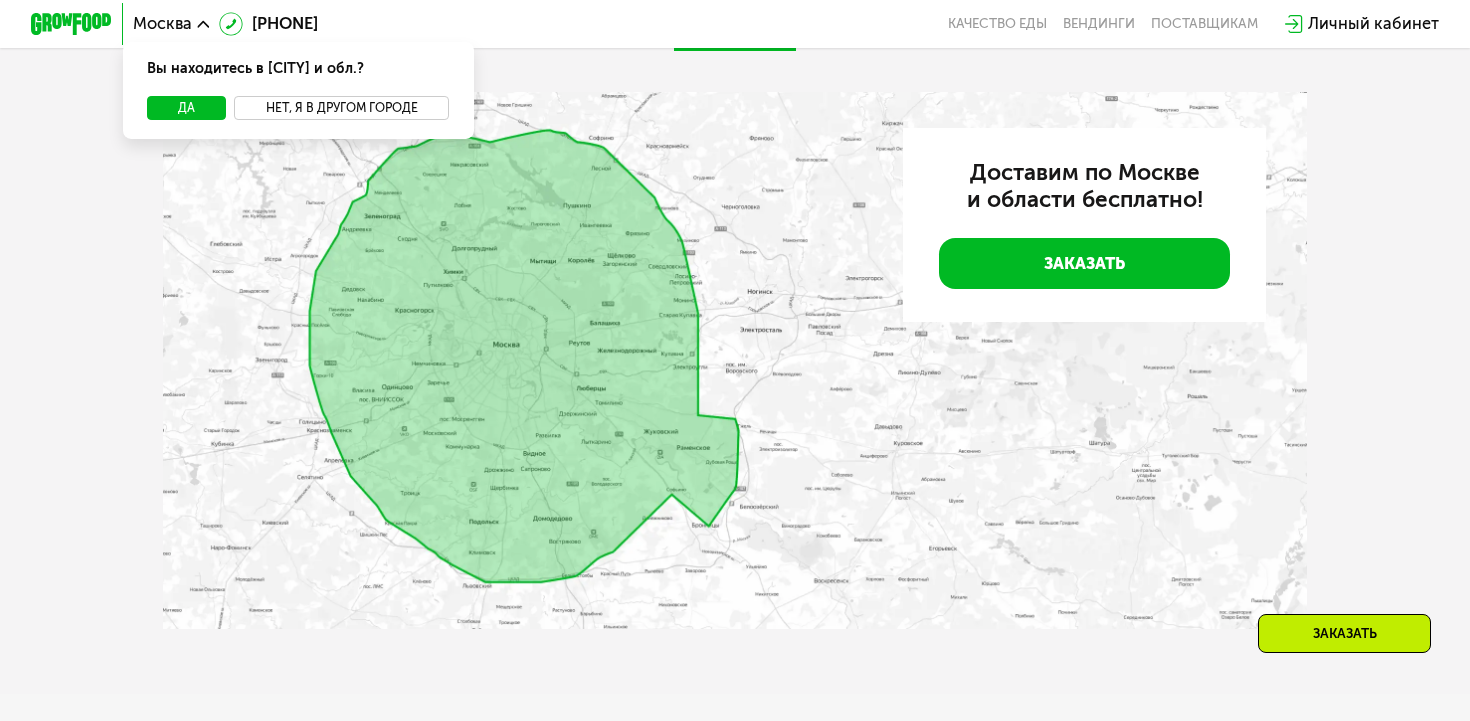 click on "Нет, я в другом городе" at bounding box center (341, 108) 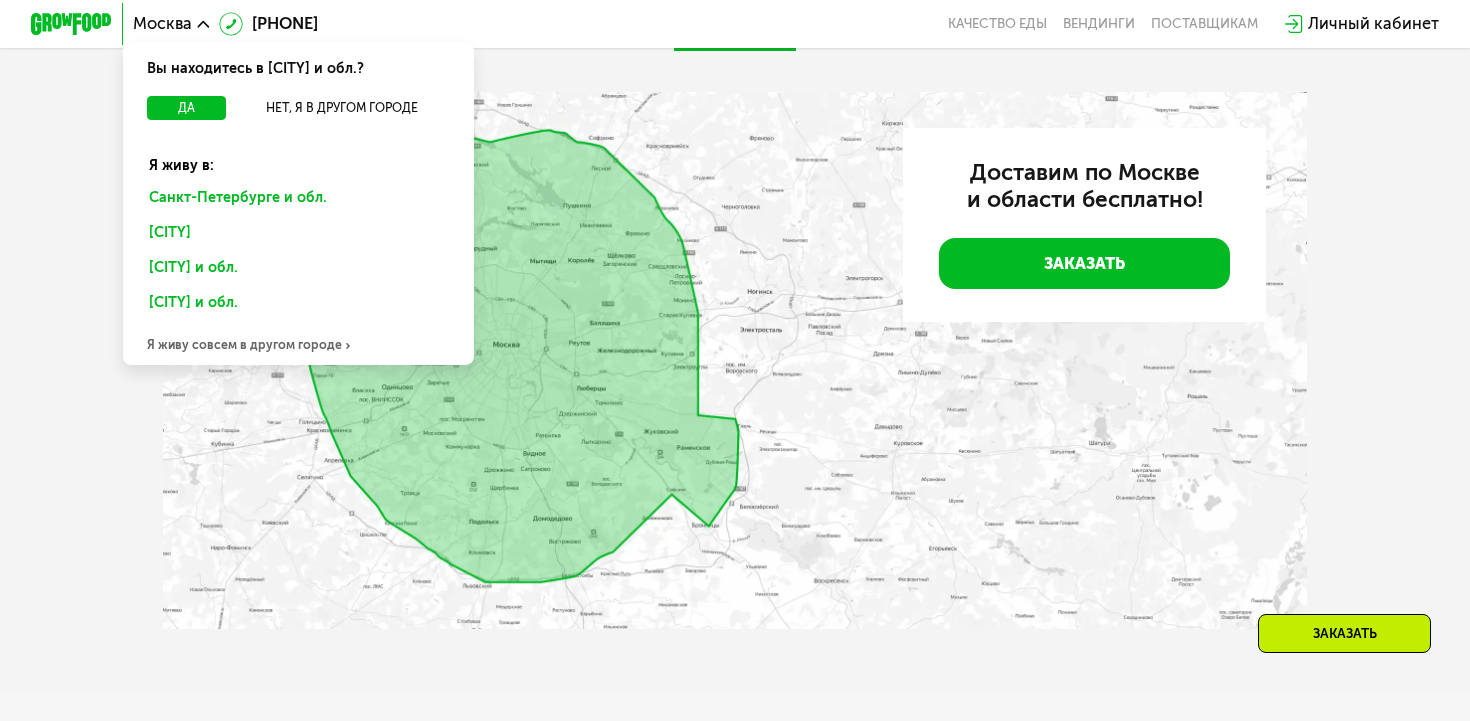 click on "Санкт-Петербурге и обл." 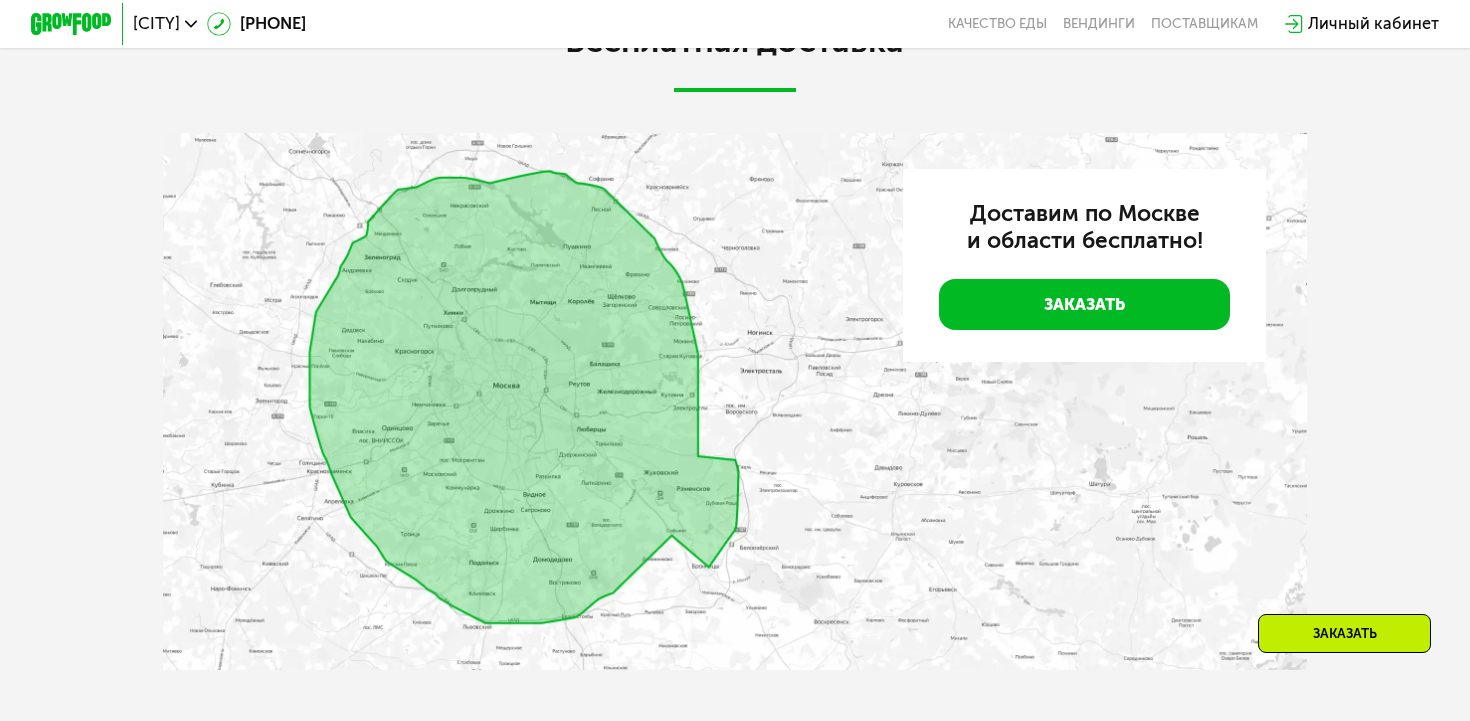 scroll, scrollTop: 4422, scrollLeft: 0, axis: vertical 